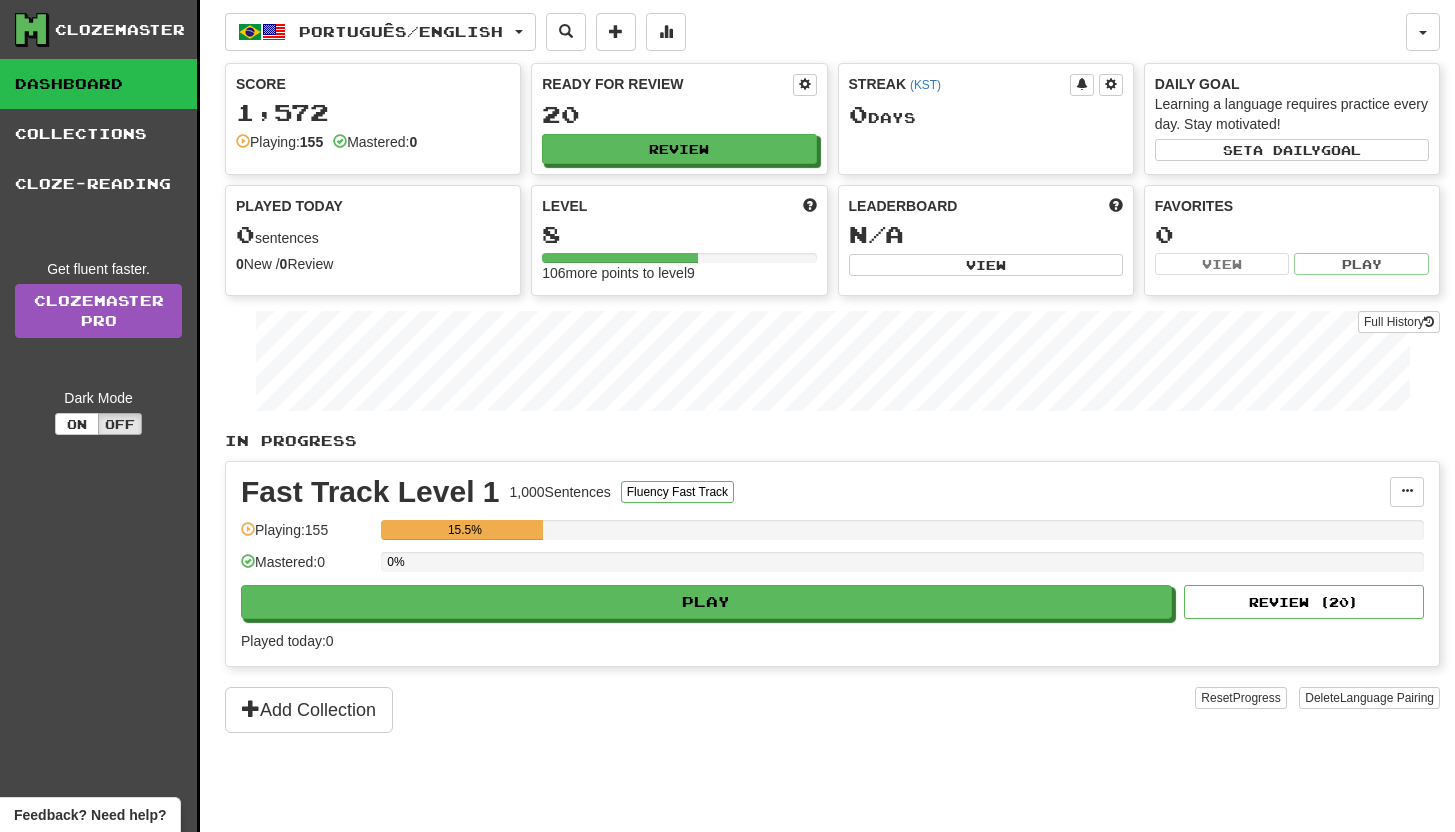 scroll, scrollTop: 0, scrollLeft: 0, axis: both 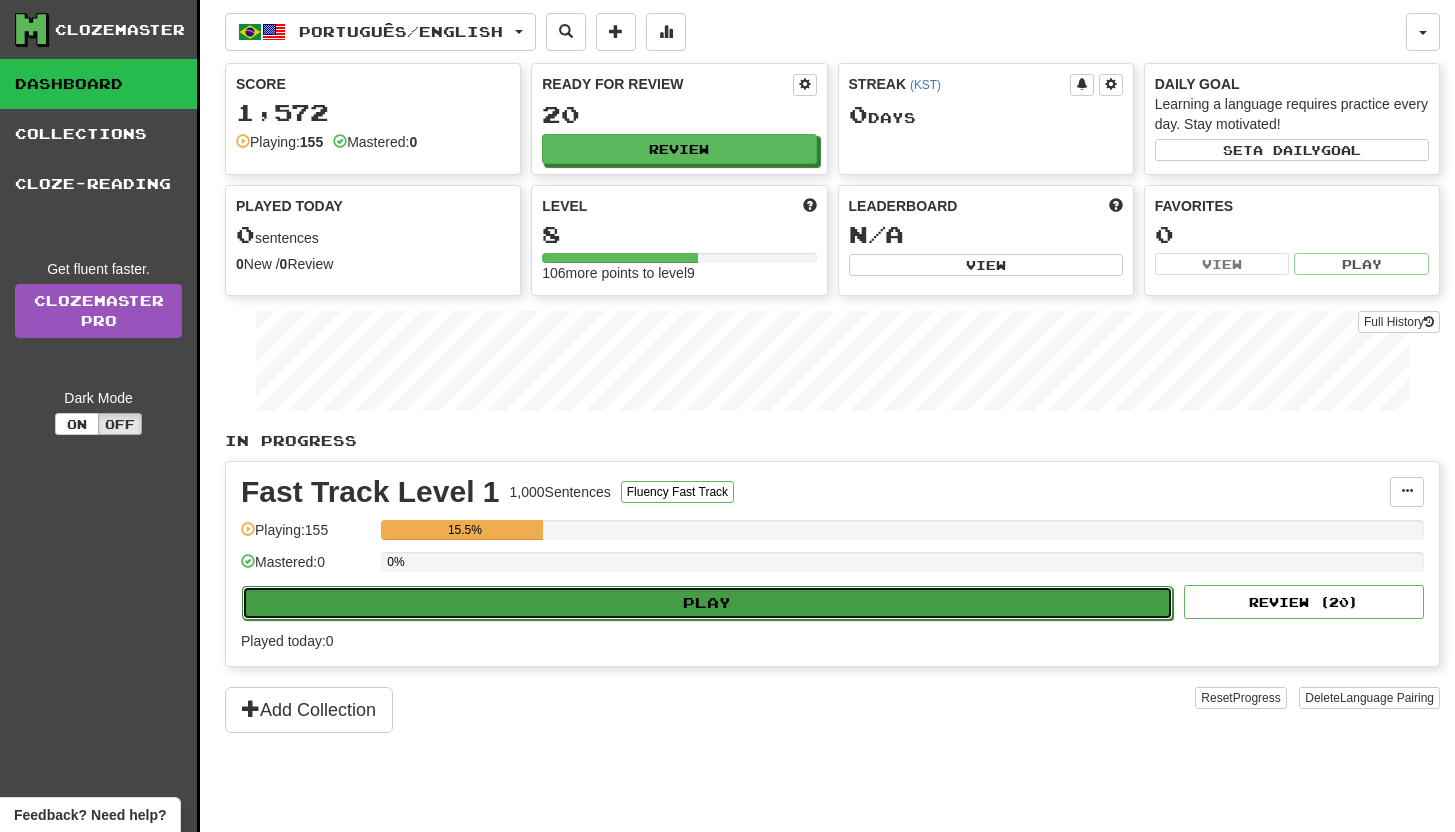 click on "Play" at bounding box center [707, 603] 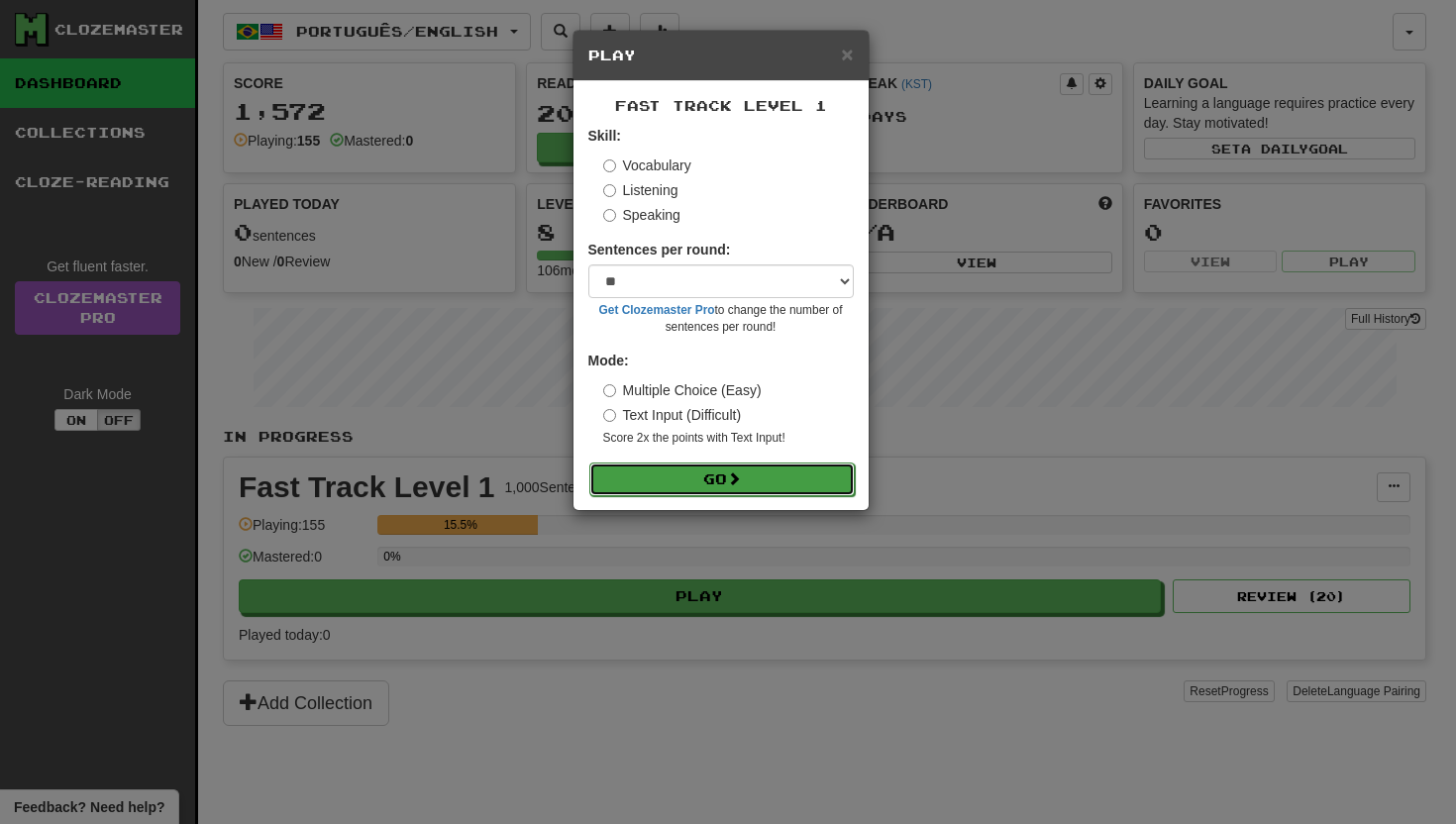 click on "Go" at bounding box center (722, 479) 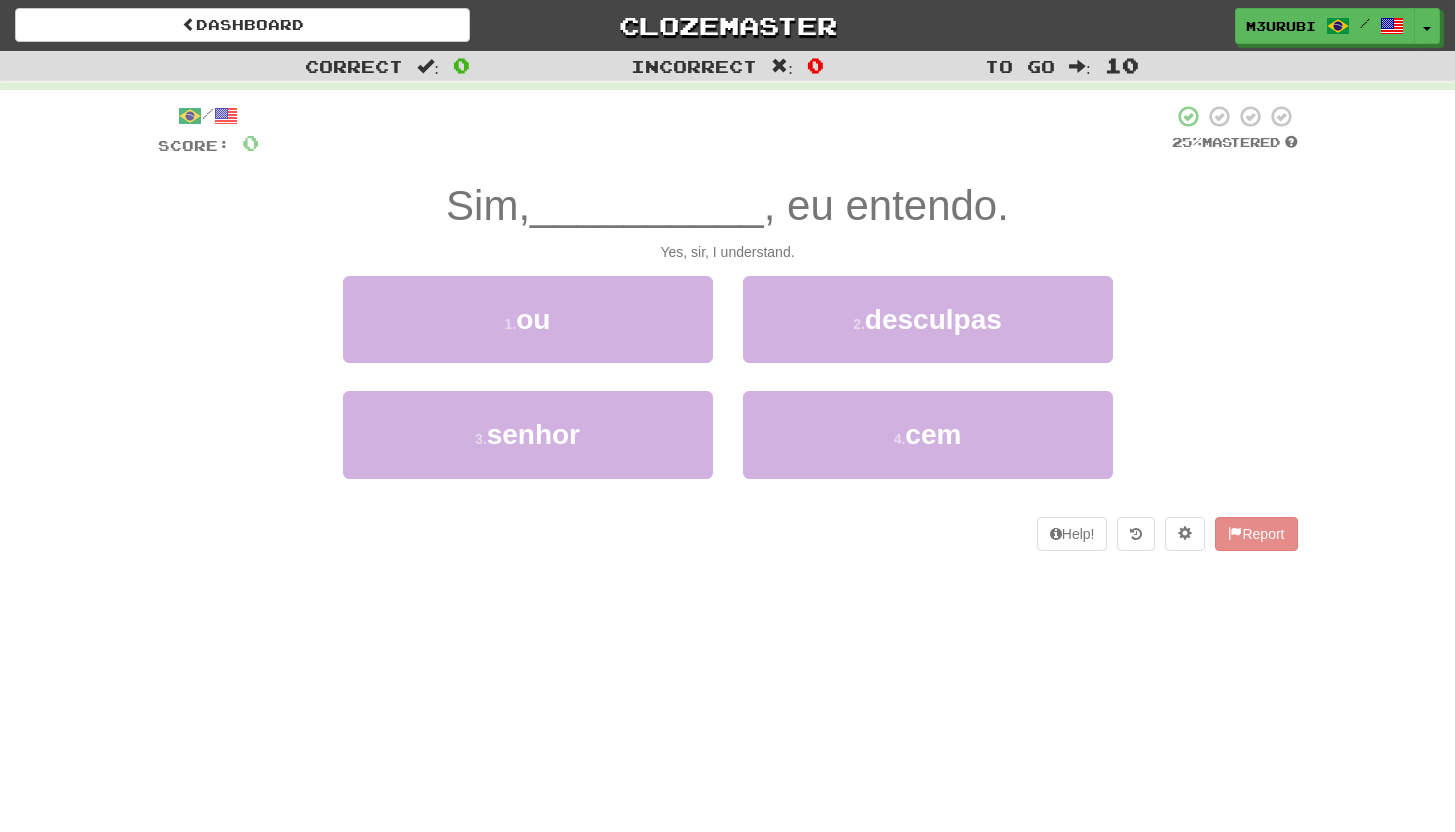 scroll, scrollTop: 0, scrollLeft: 0, axis: both 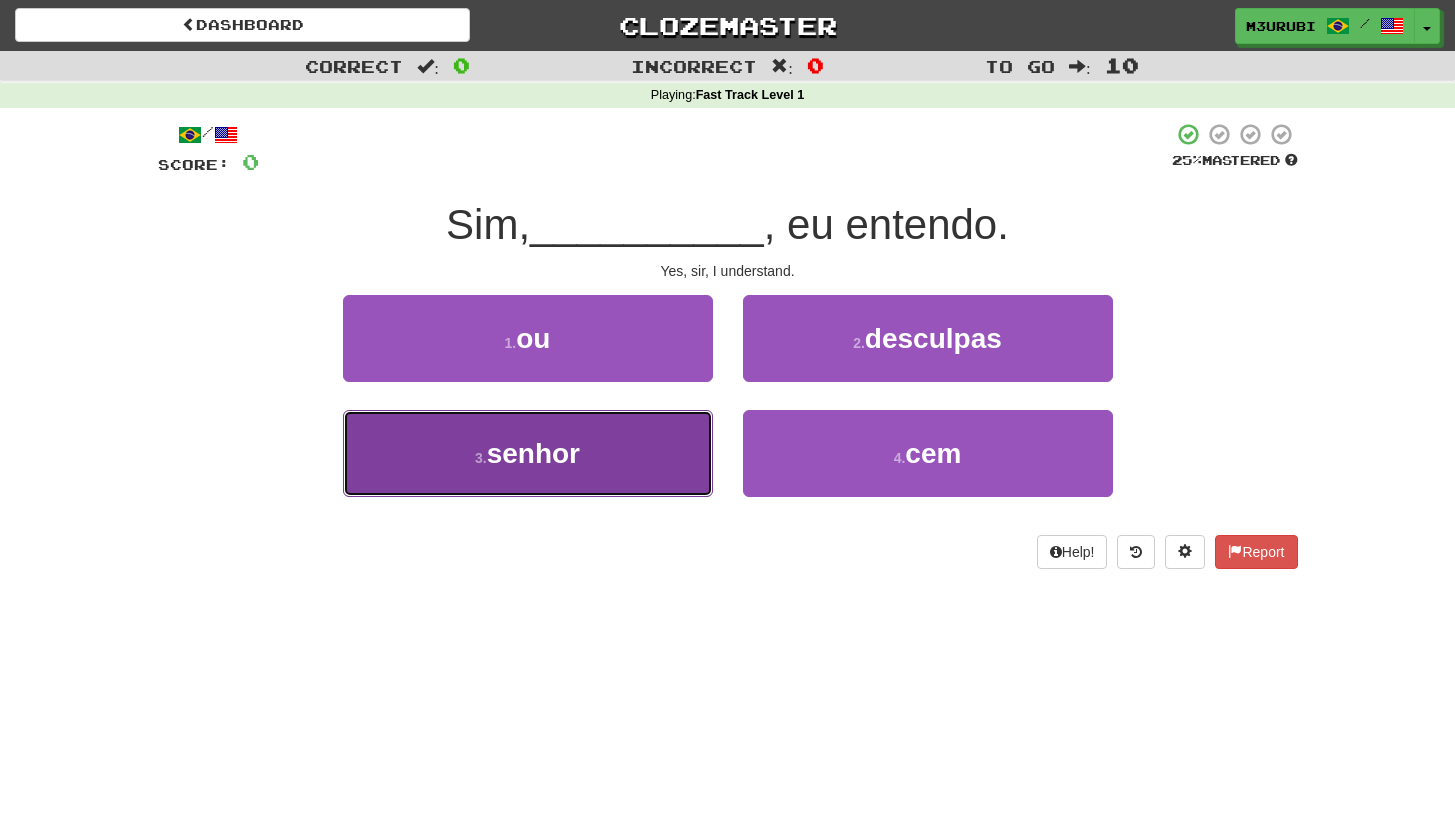 click on "3 .  senhor" at bounding box center (528, 453) 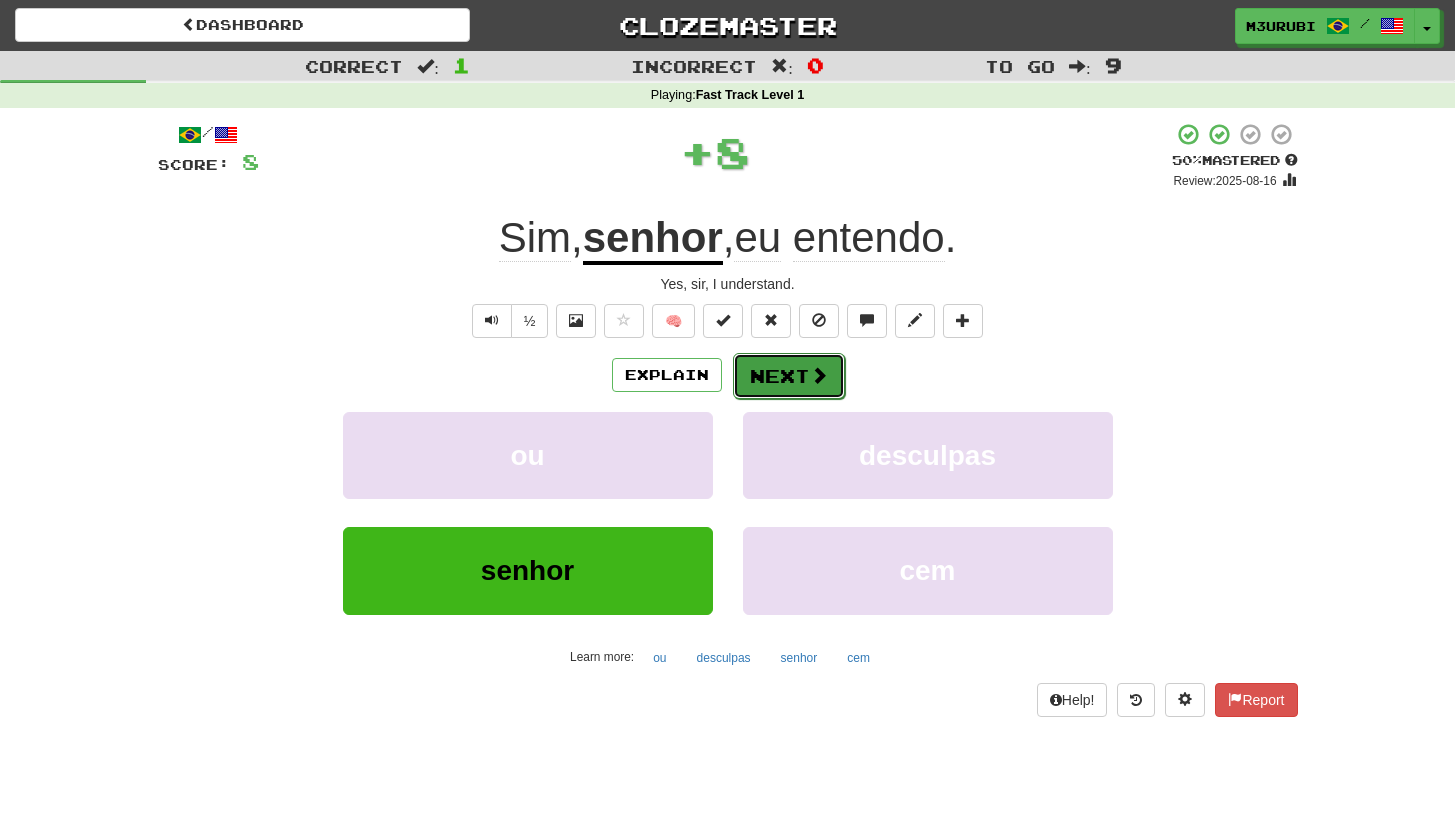 click on "Next" at bounding box center [789, 376] 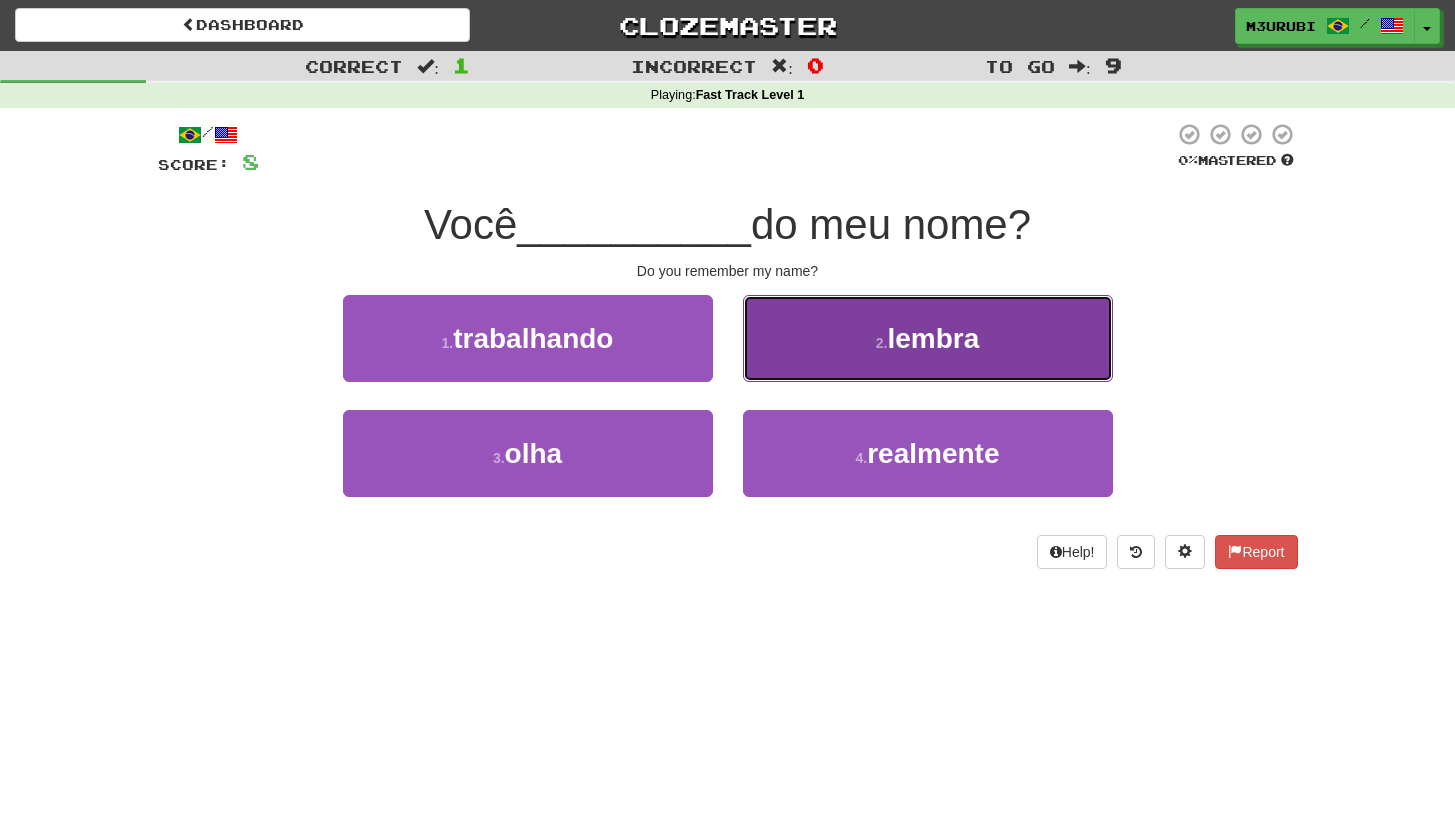 click on "2 .  lembra" at bounding box center [928, 338] 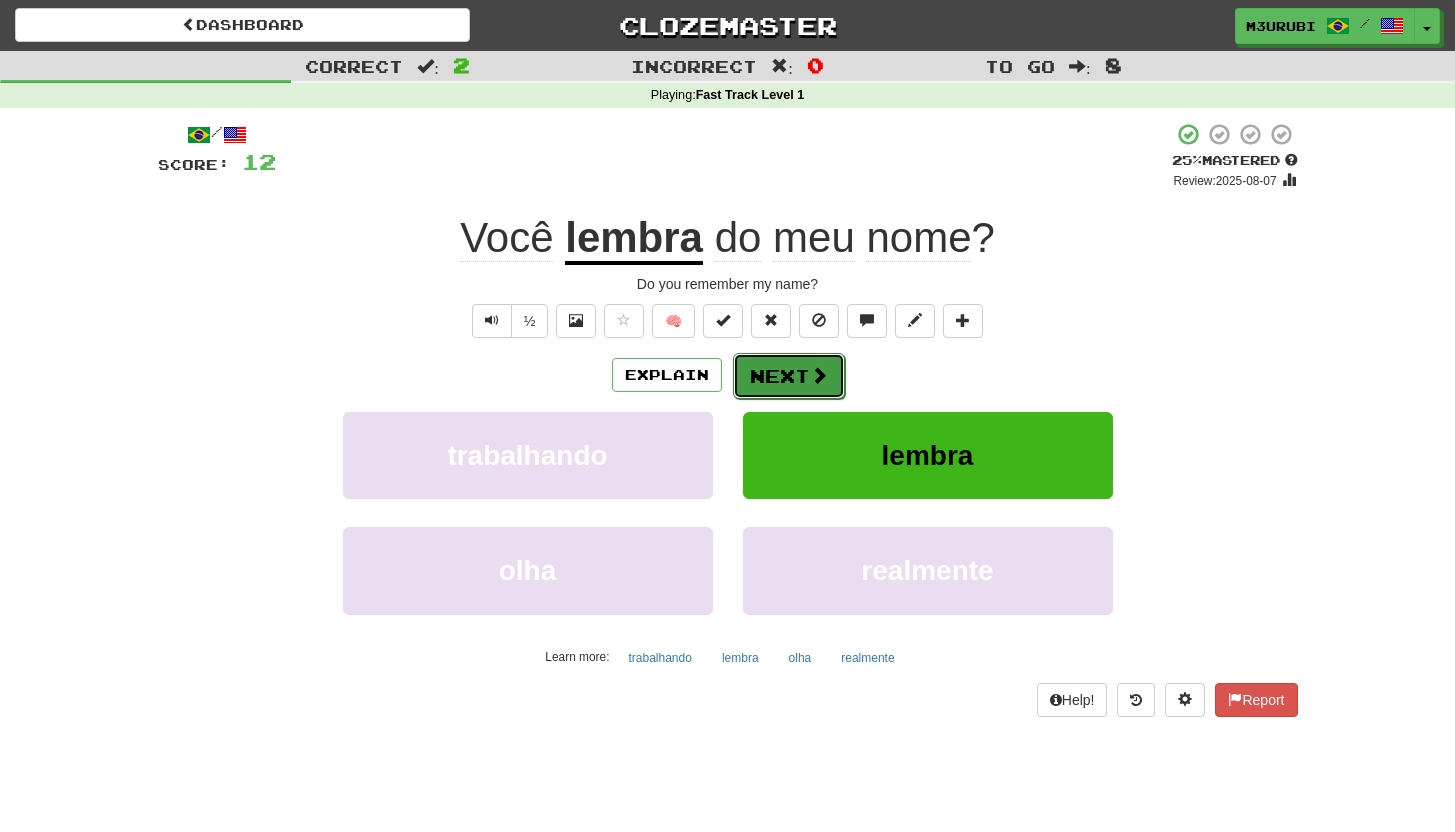 click on "Next" at bounding box center [789, 376] 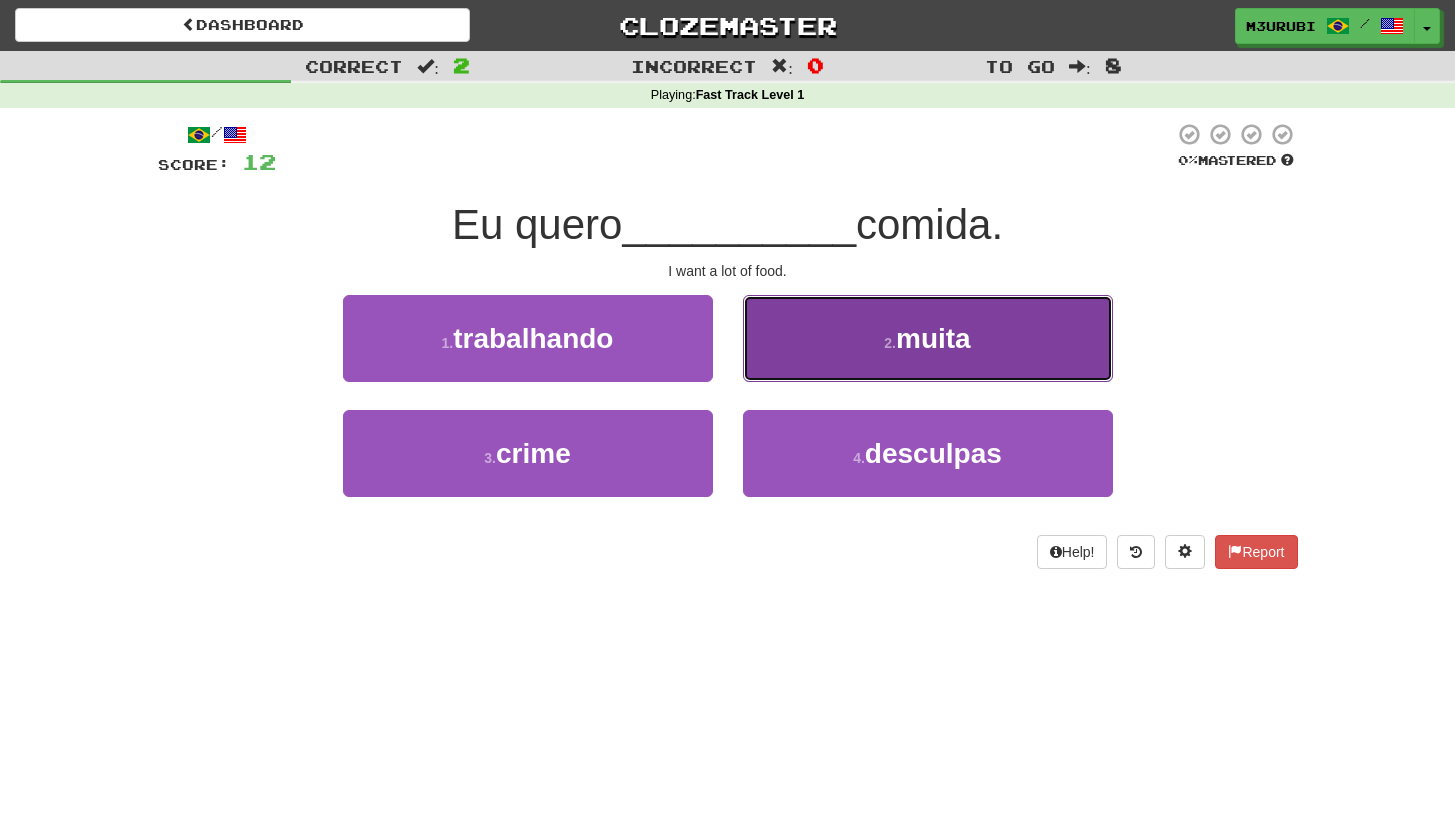 click on "2 .  muita" at bounding box center (928, 338) 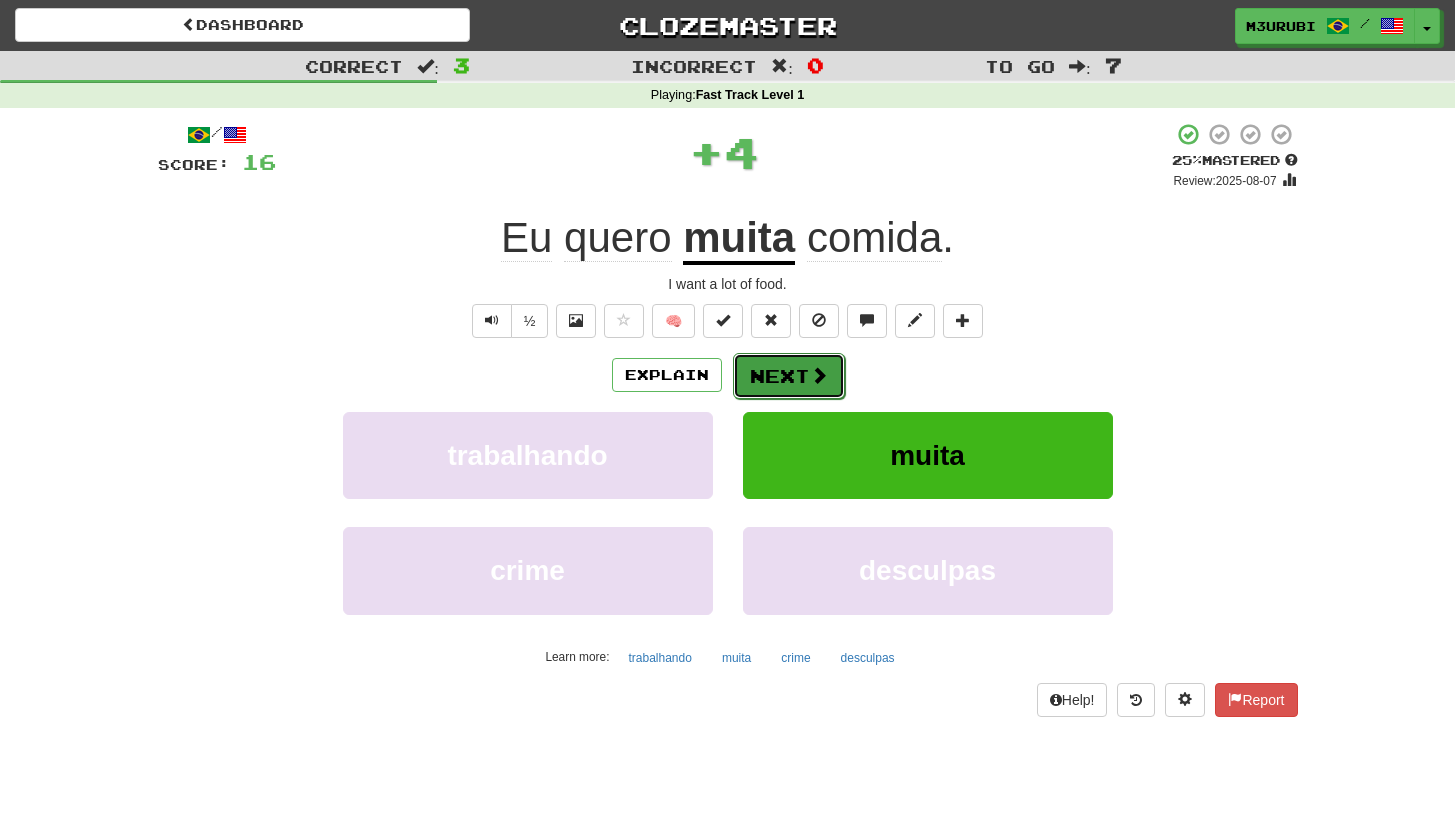click on "Next" at bounding box center (789, 376) 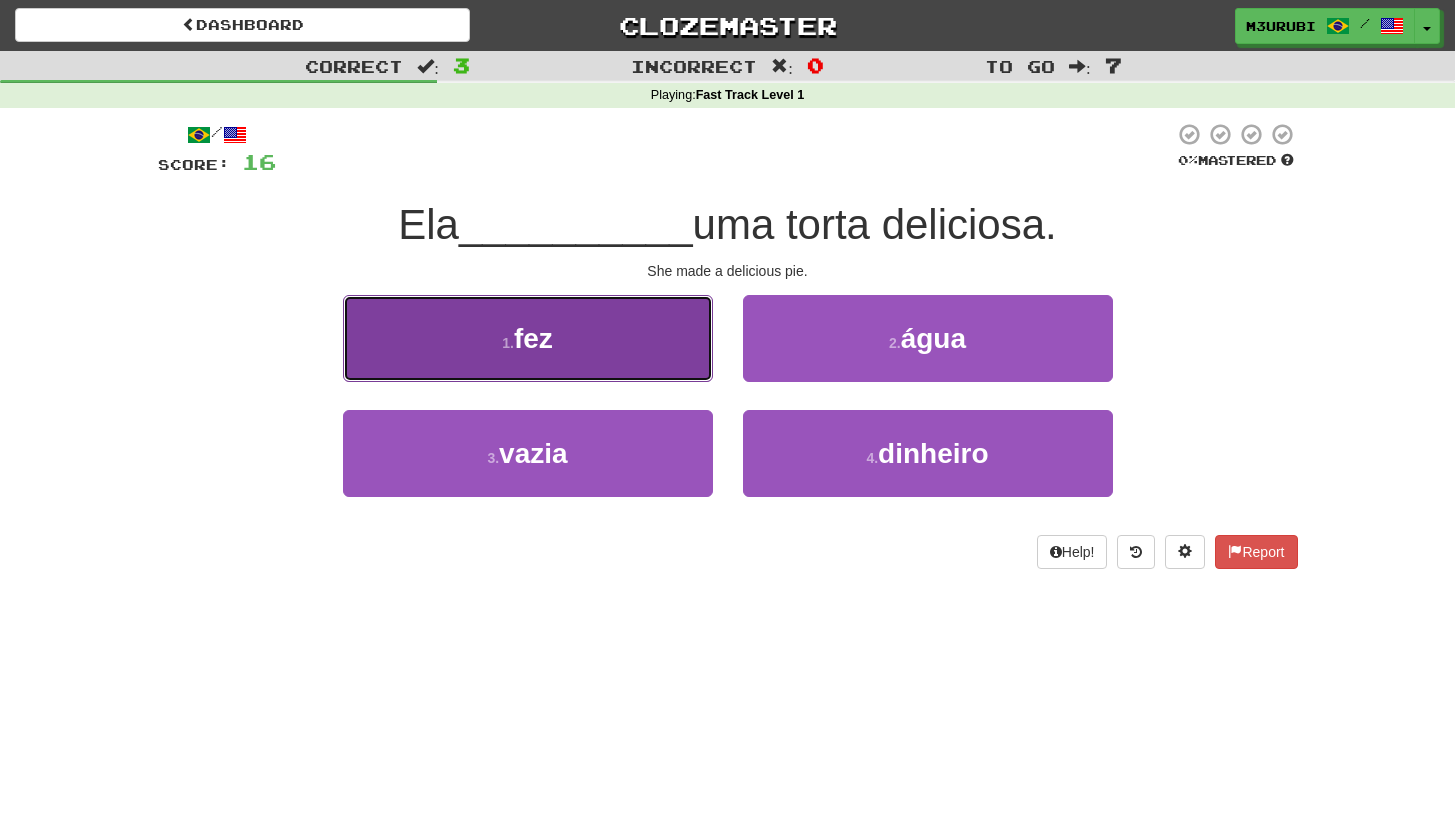 click on "1 .  fez" at bounding box center [528, 338] 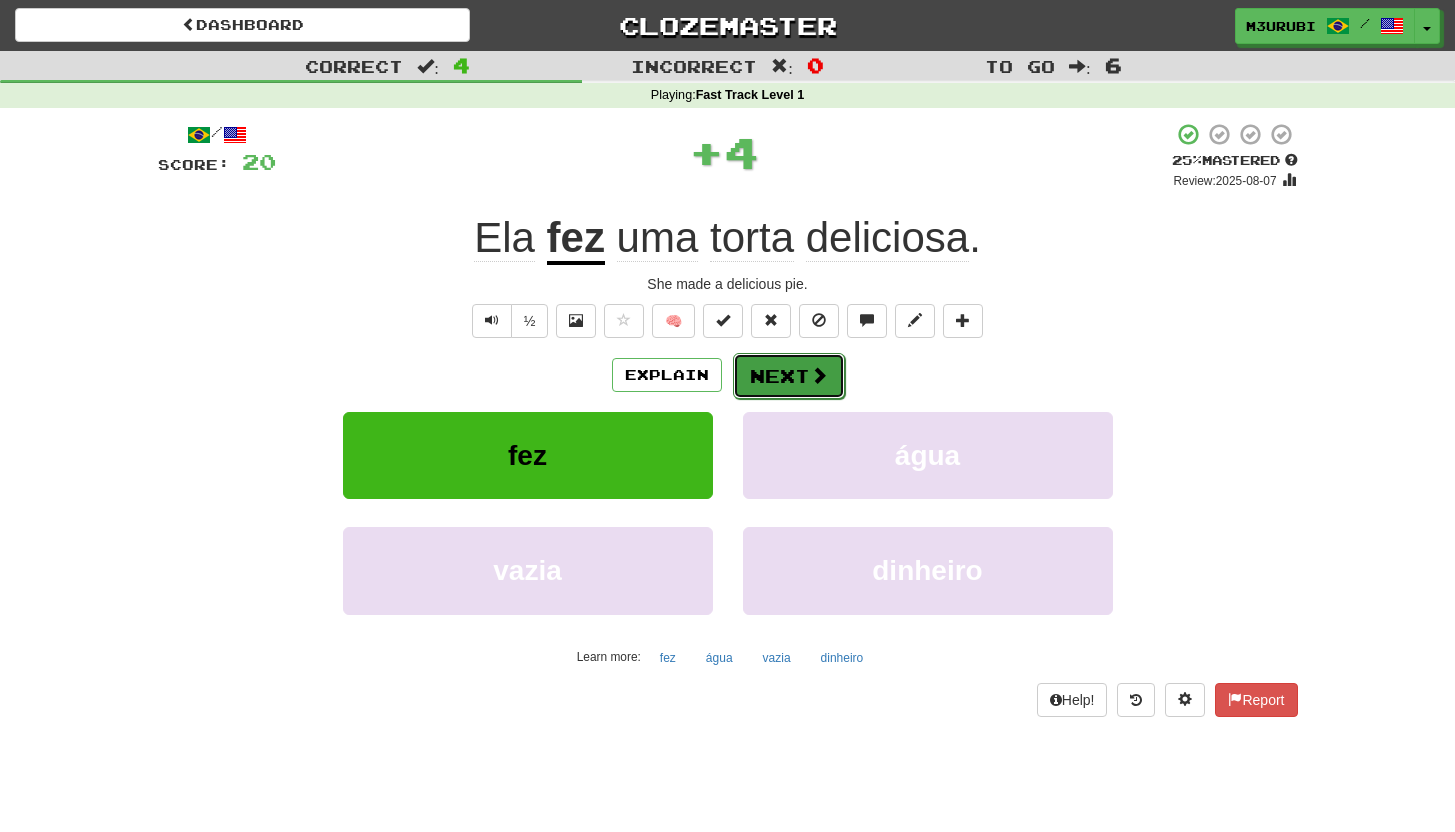 click on "Next" at bounding box center [789, 376] 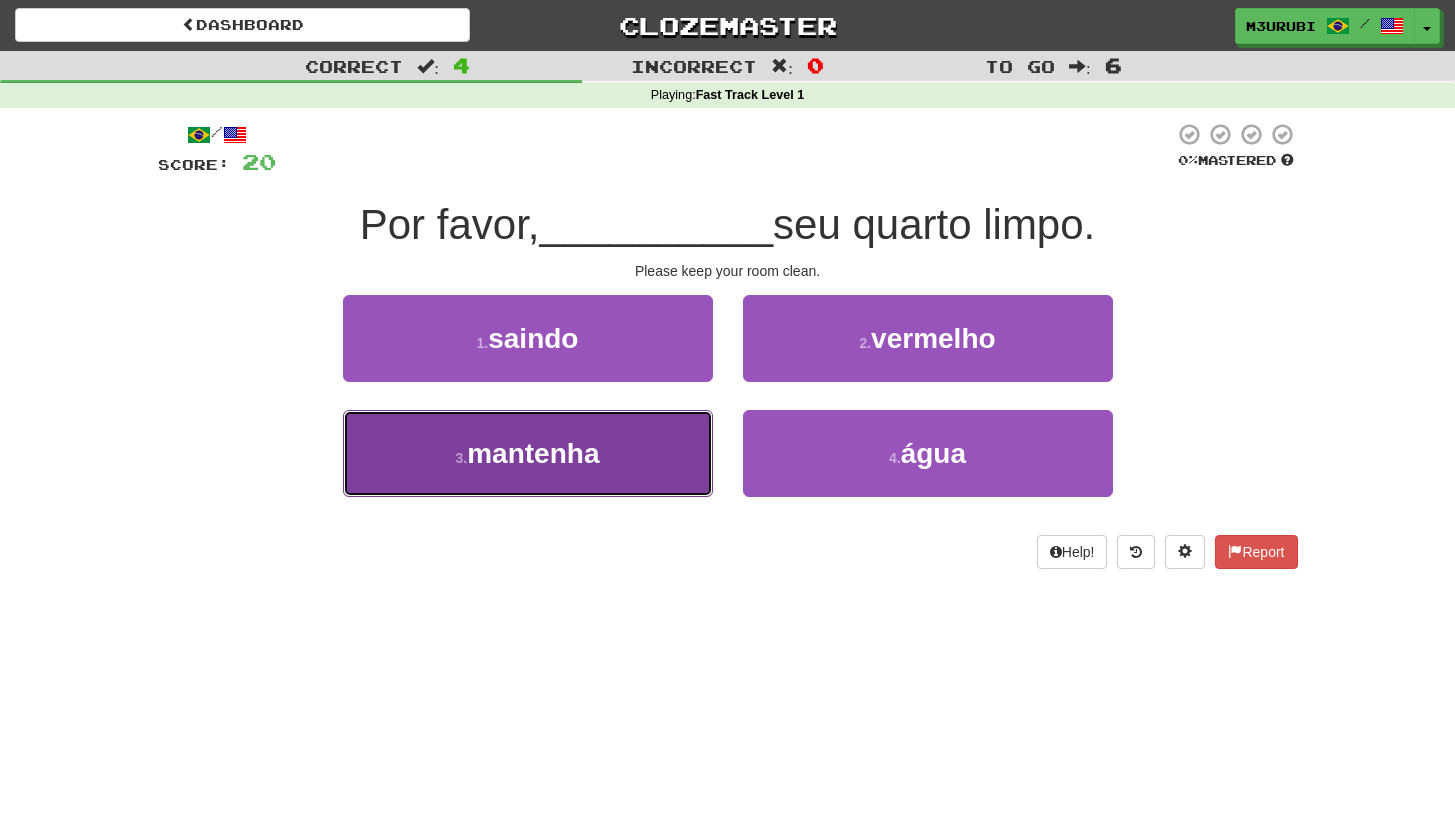 click on "3 .  mantenha" at bounding box center [528, 453] 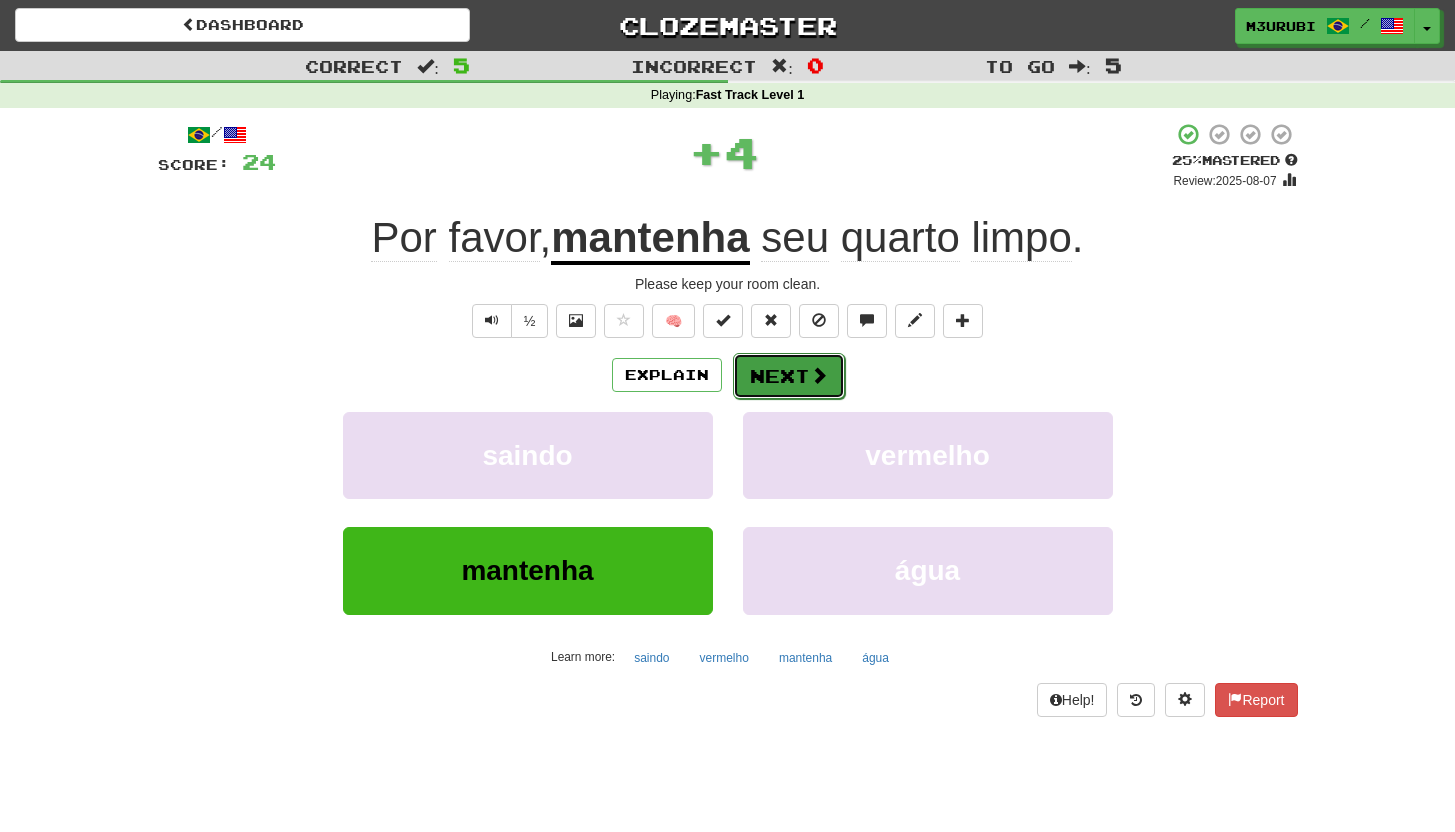 click on "Next" at bounding box center [789, 376] 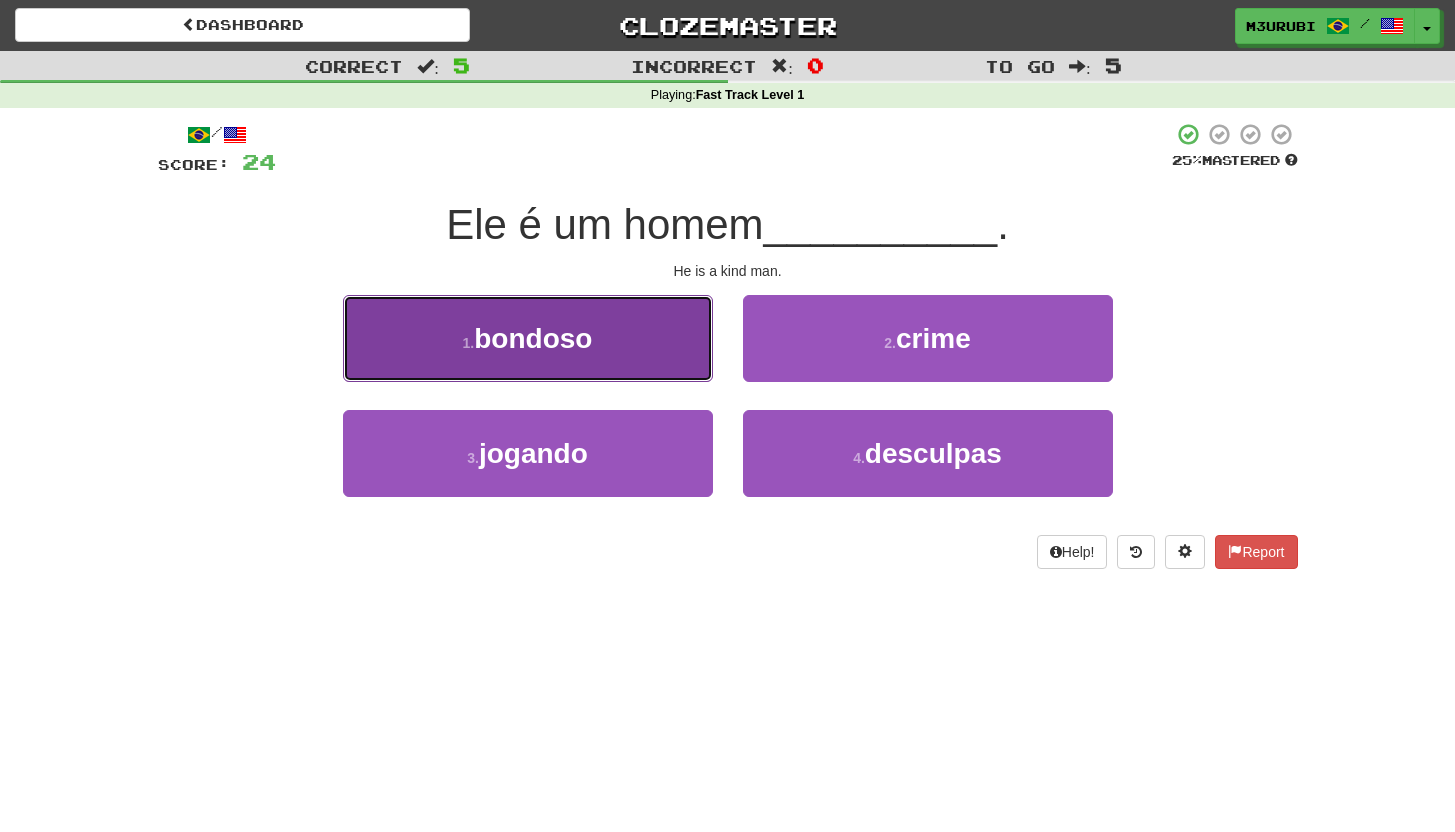 click on "1 .  bondoso" at bounding box center (528, 338) 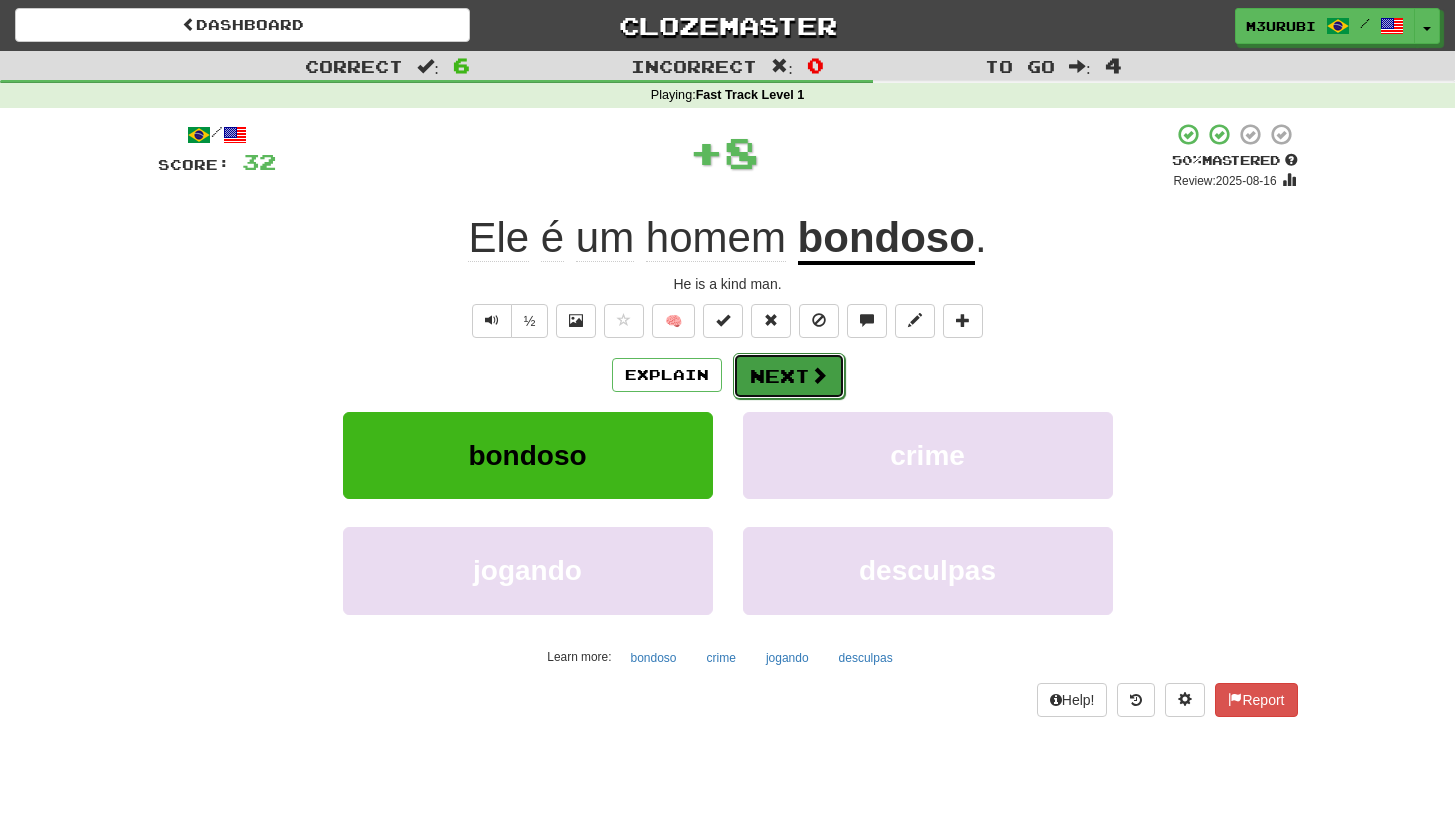 click on "Next" at bounding box center (789, 376) 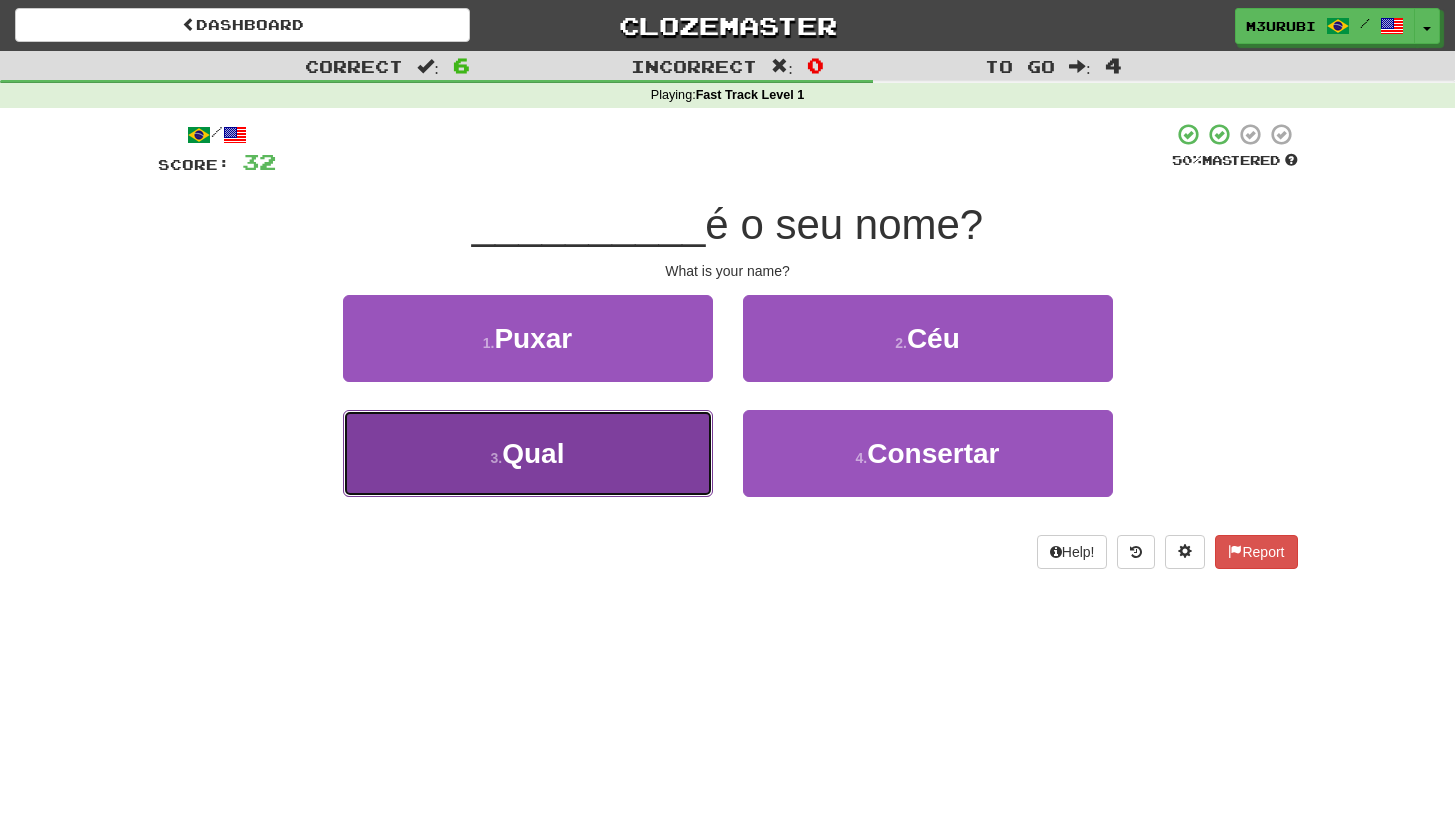 click on "3 .  Qual" at bounding box center [528, 453] 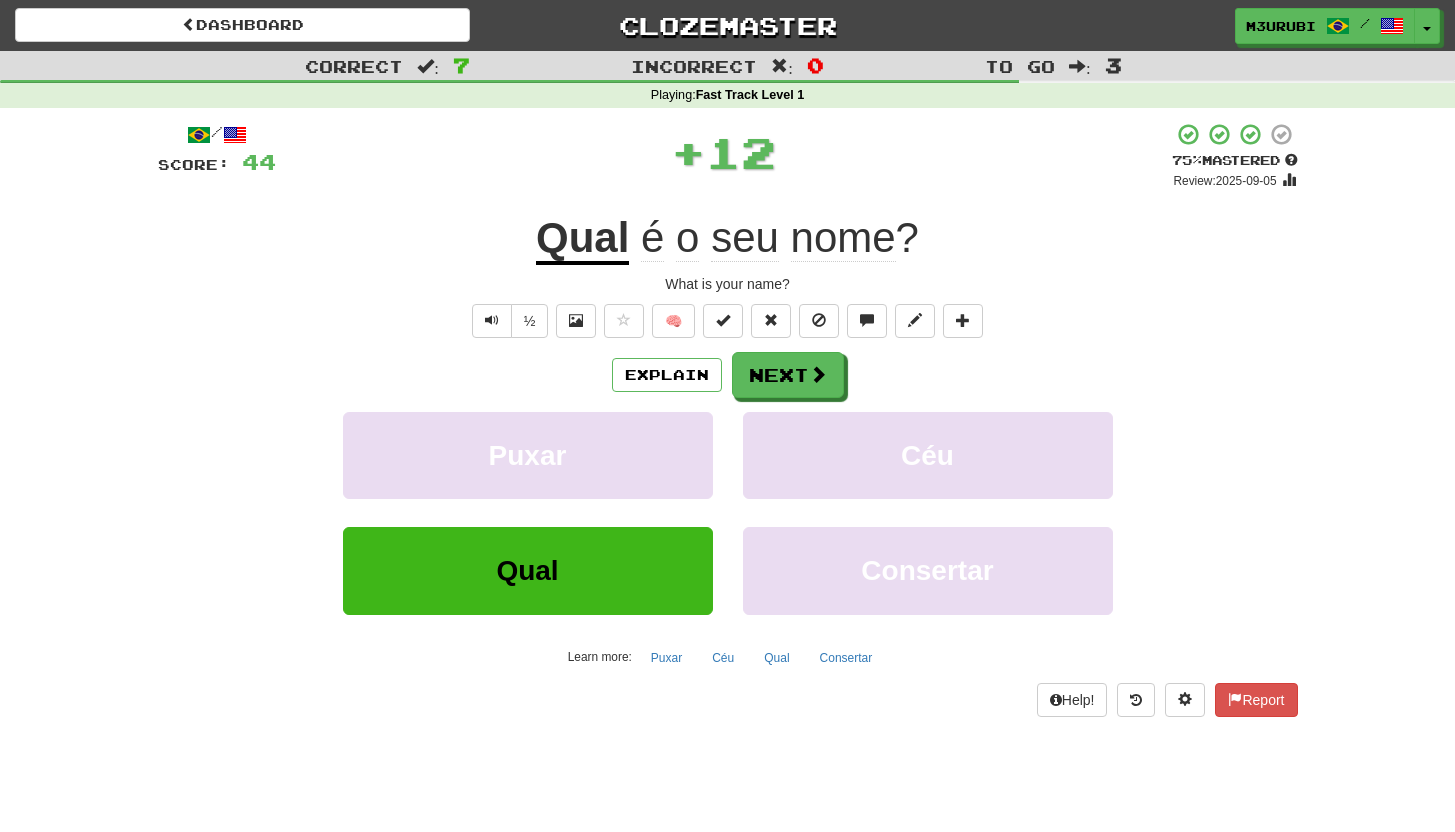 click on "Qual" at bounding box center [582, 239] 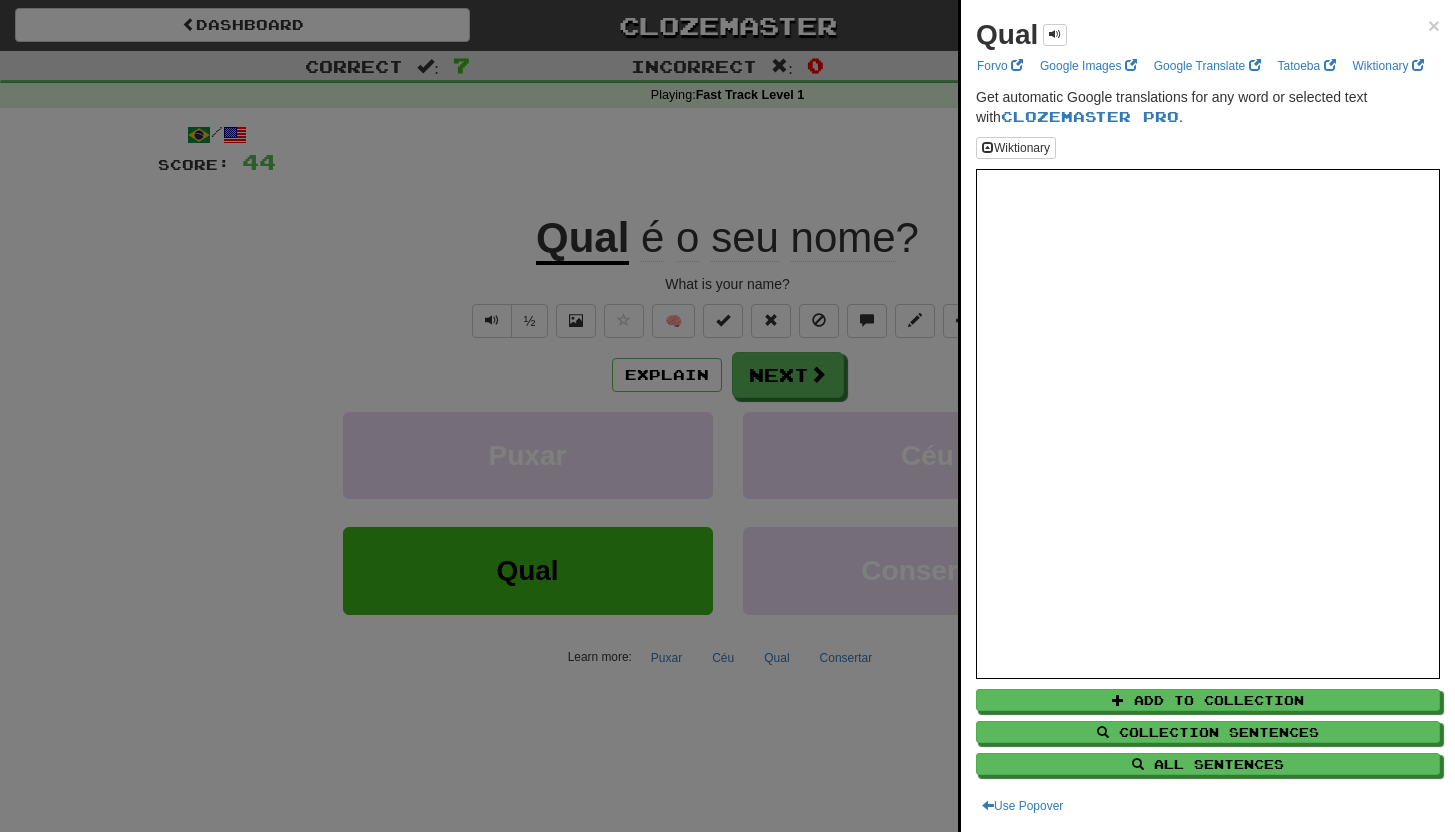 click at bounding box center (727, 416) 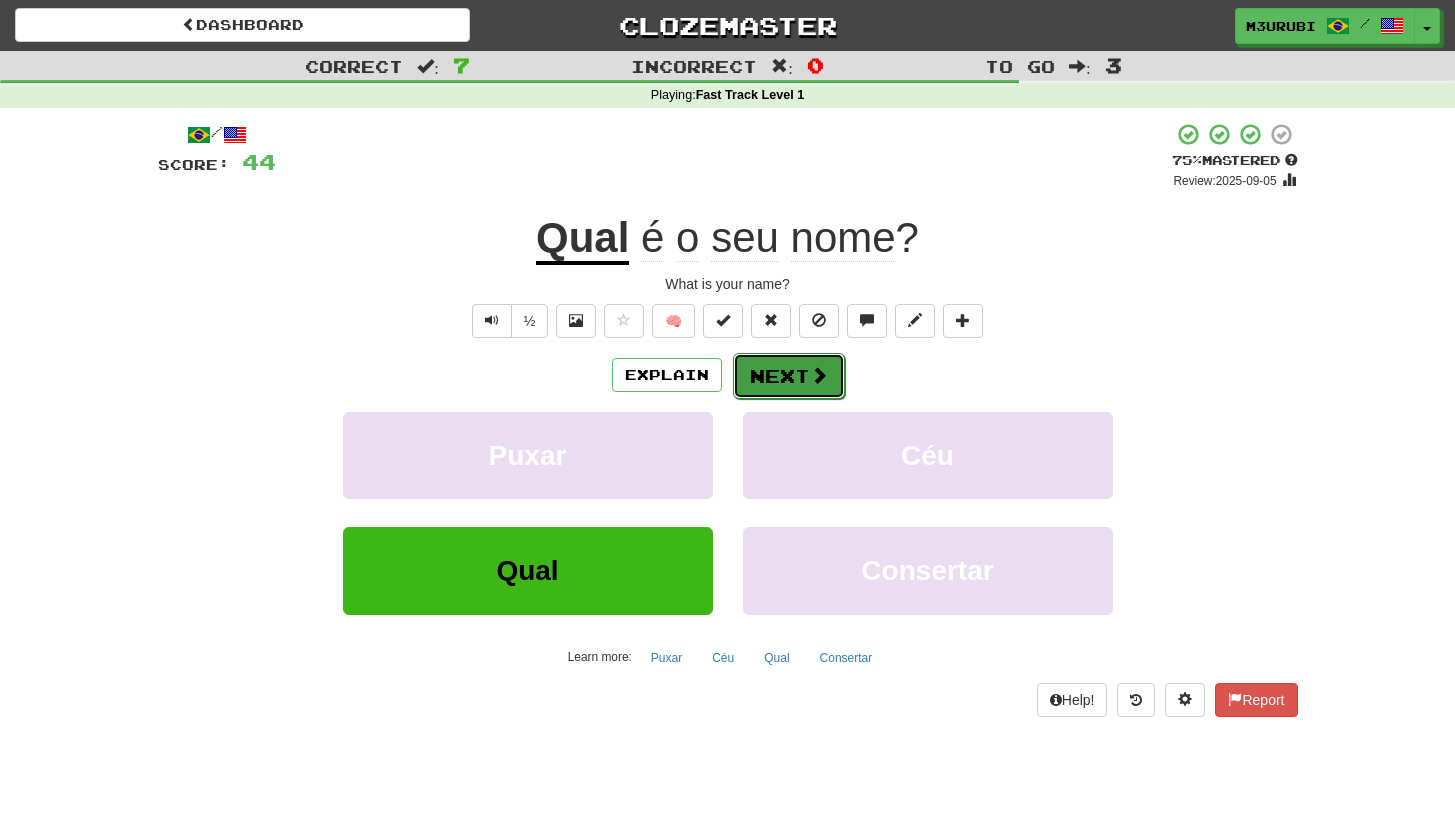 click on "Next" at bounding box center [789, 376] 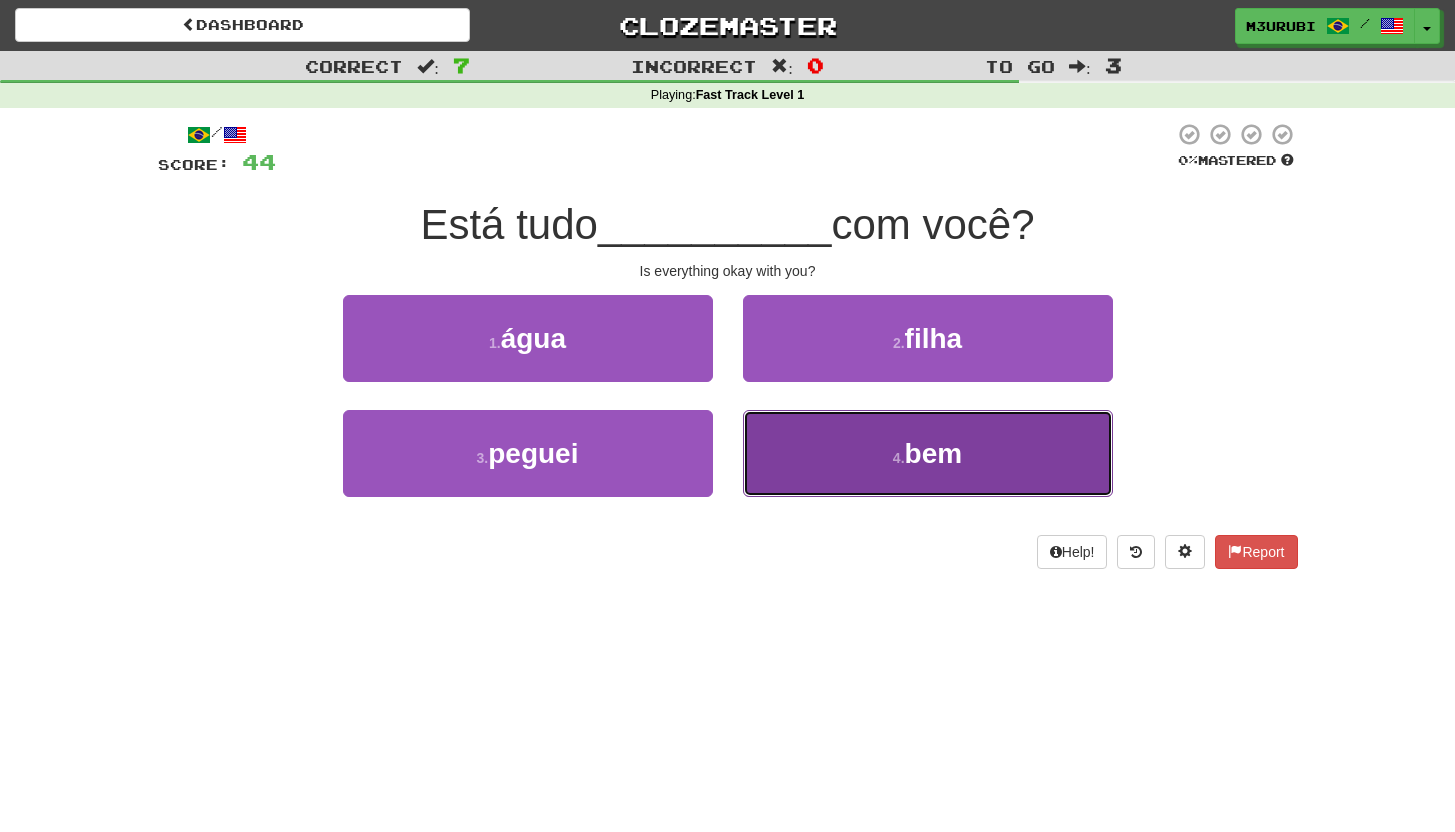 click on "4 .  bem" at bounding box center [928, 453] 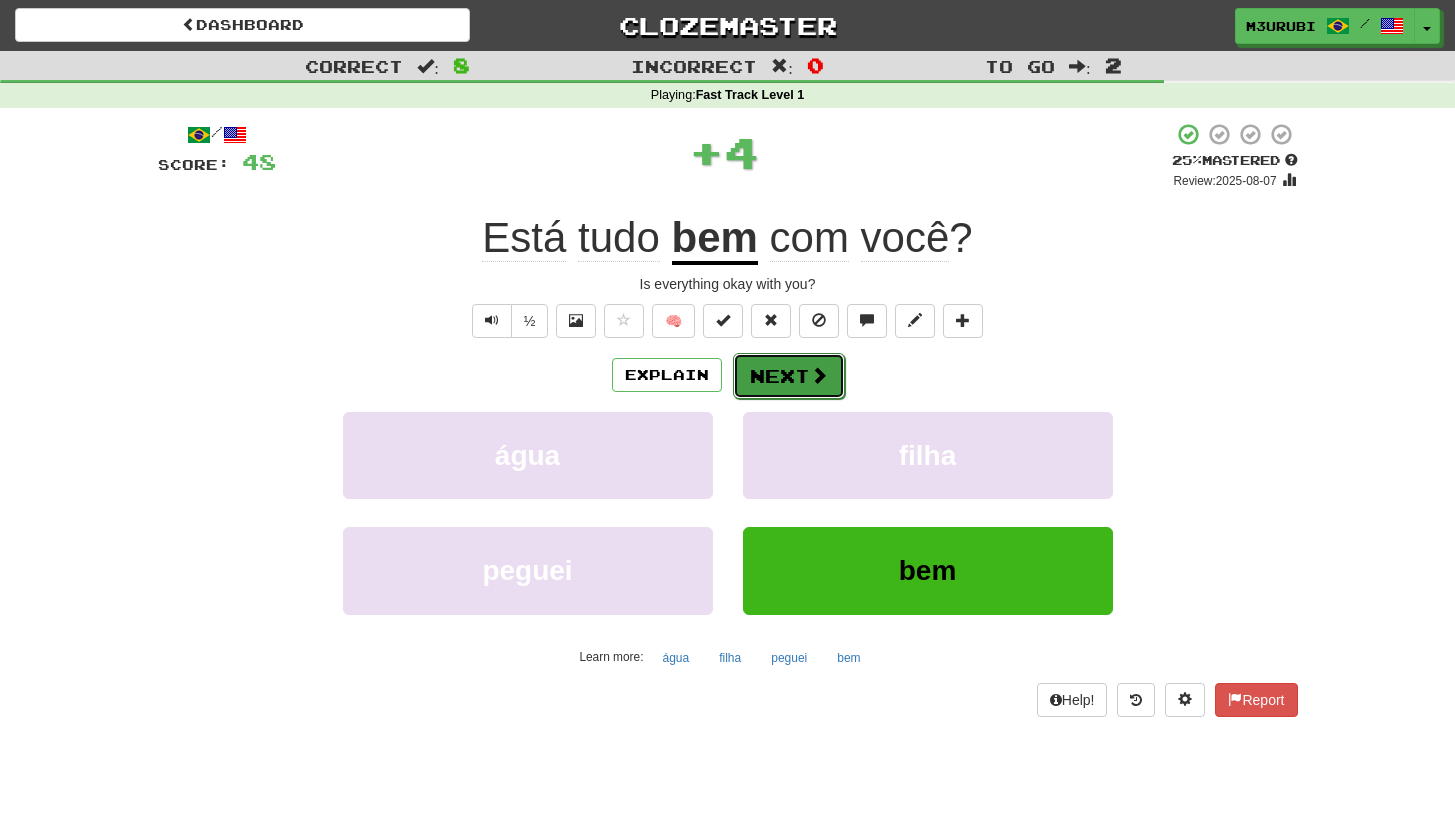 click on "Next" at bounding box center [789, 376] 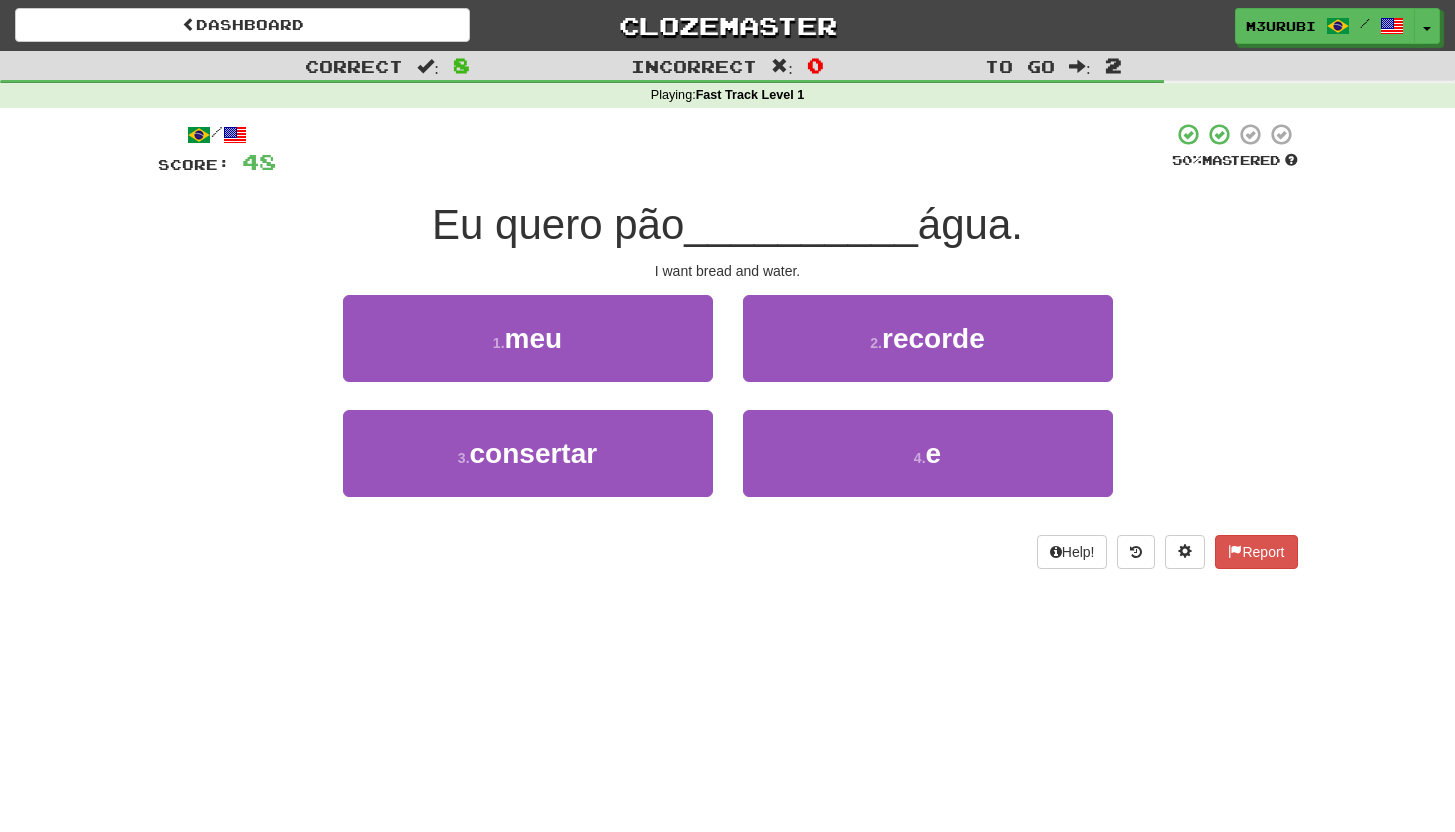click on "4 .  e" at bounding box center (928, 467) 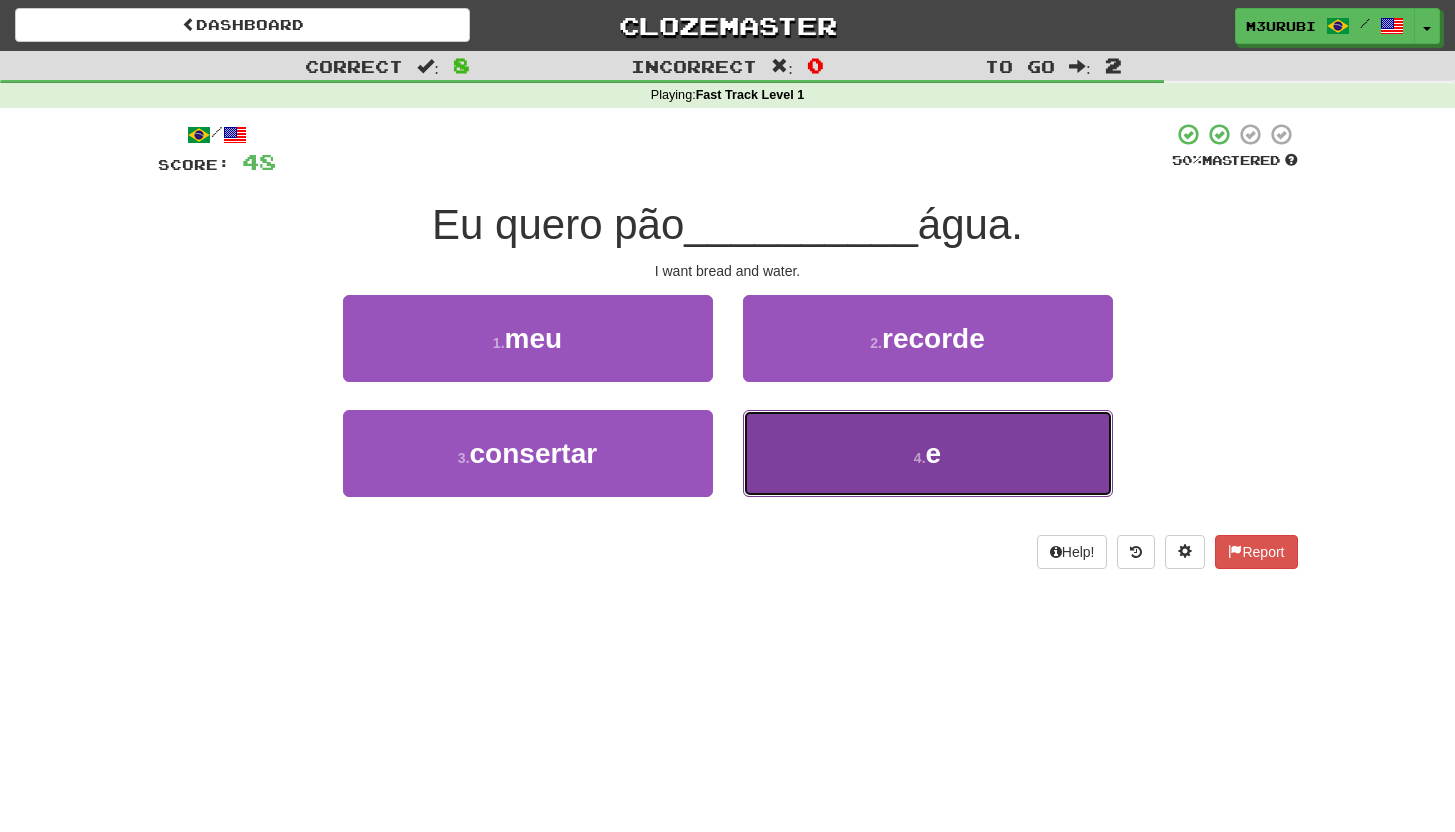 click on "4 .  e" at bounding box center [928, 453] 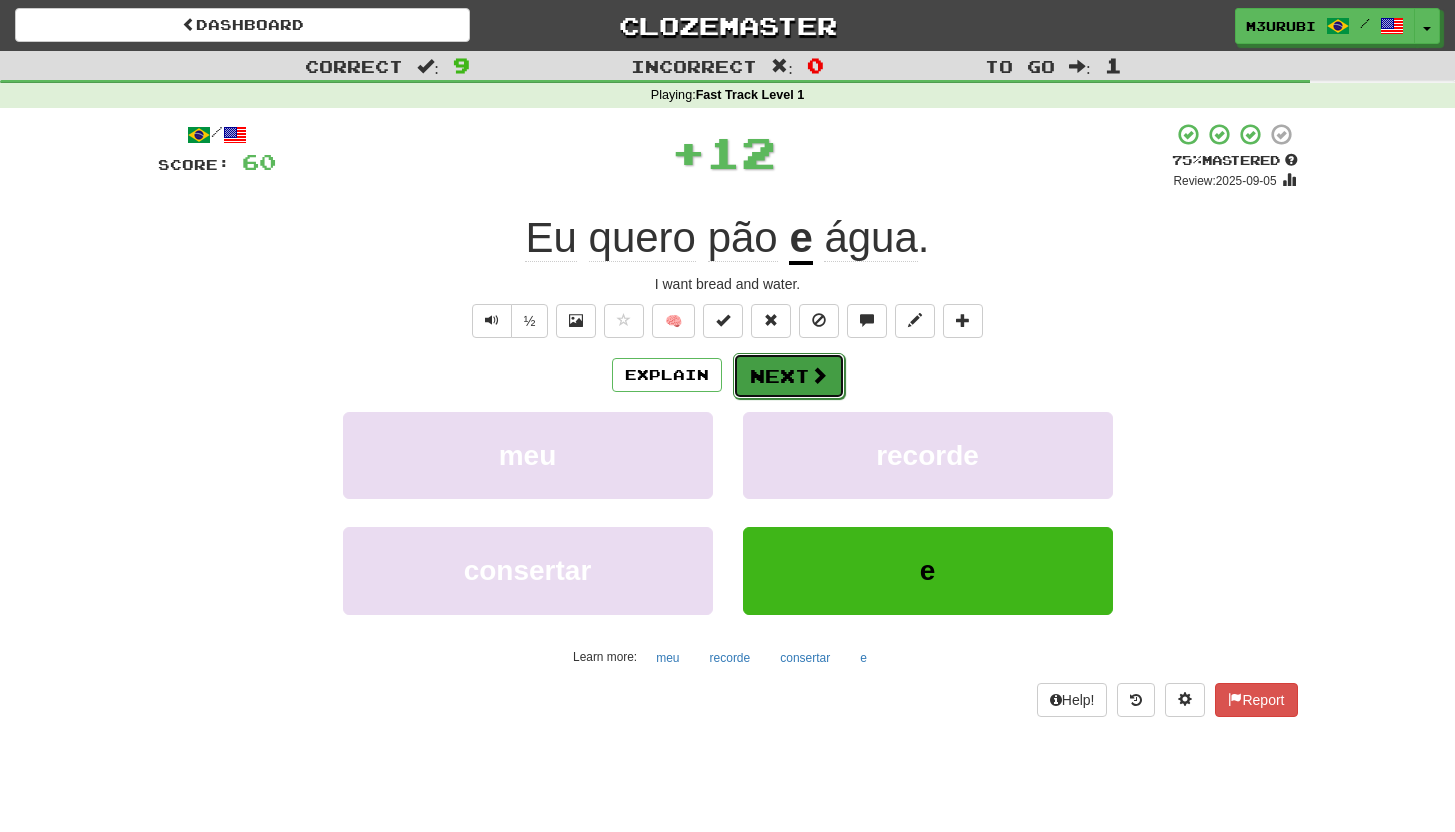 click at bounding box center (819, 375) 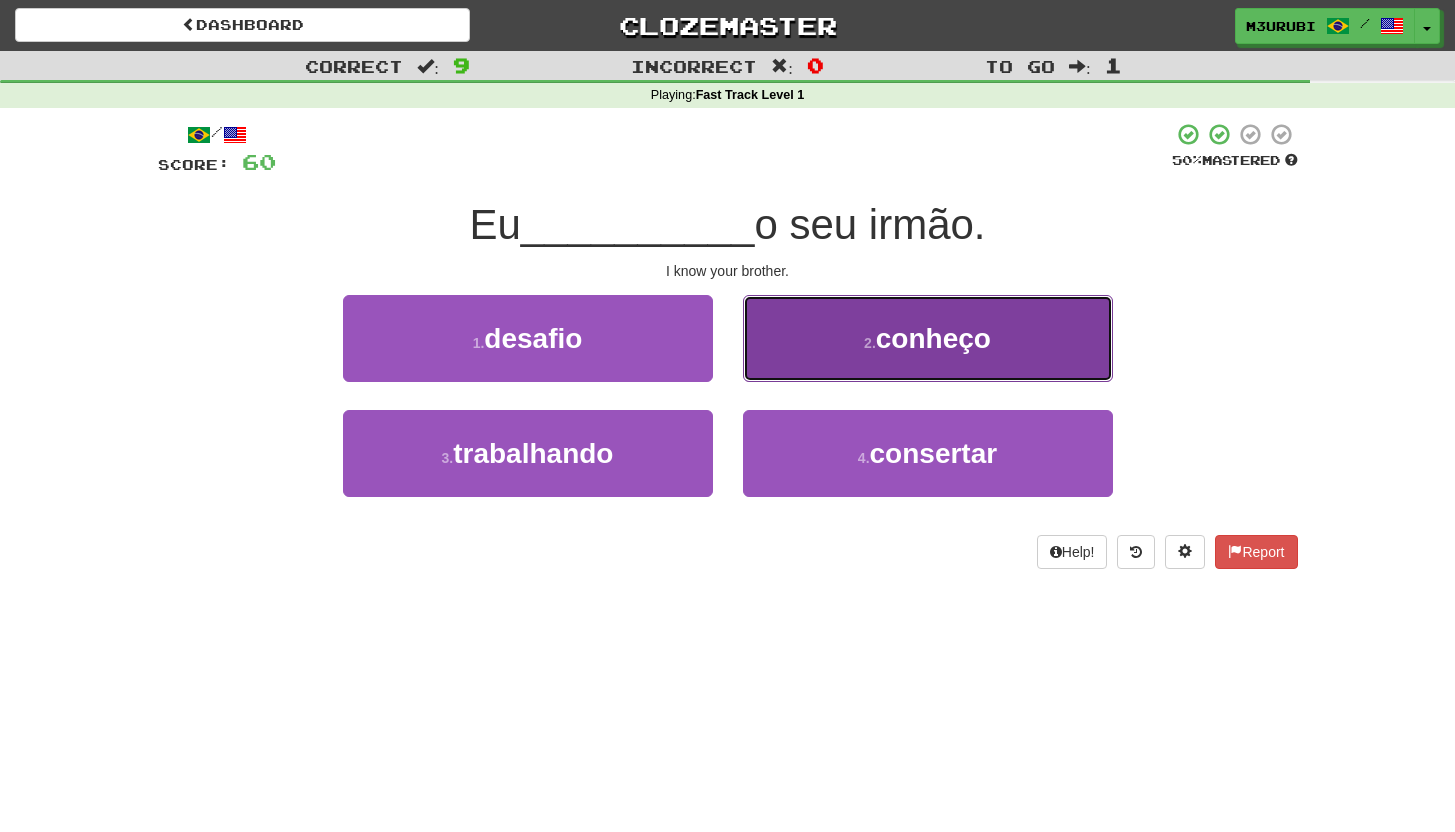 click on "2 .  conheço" at bounding box center [928, 338] 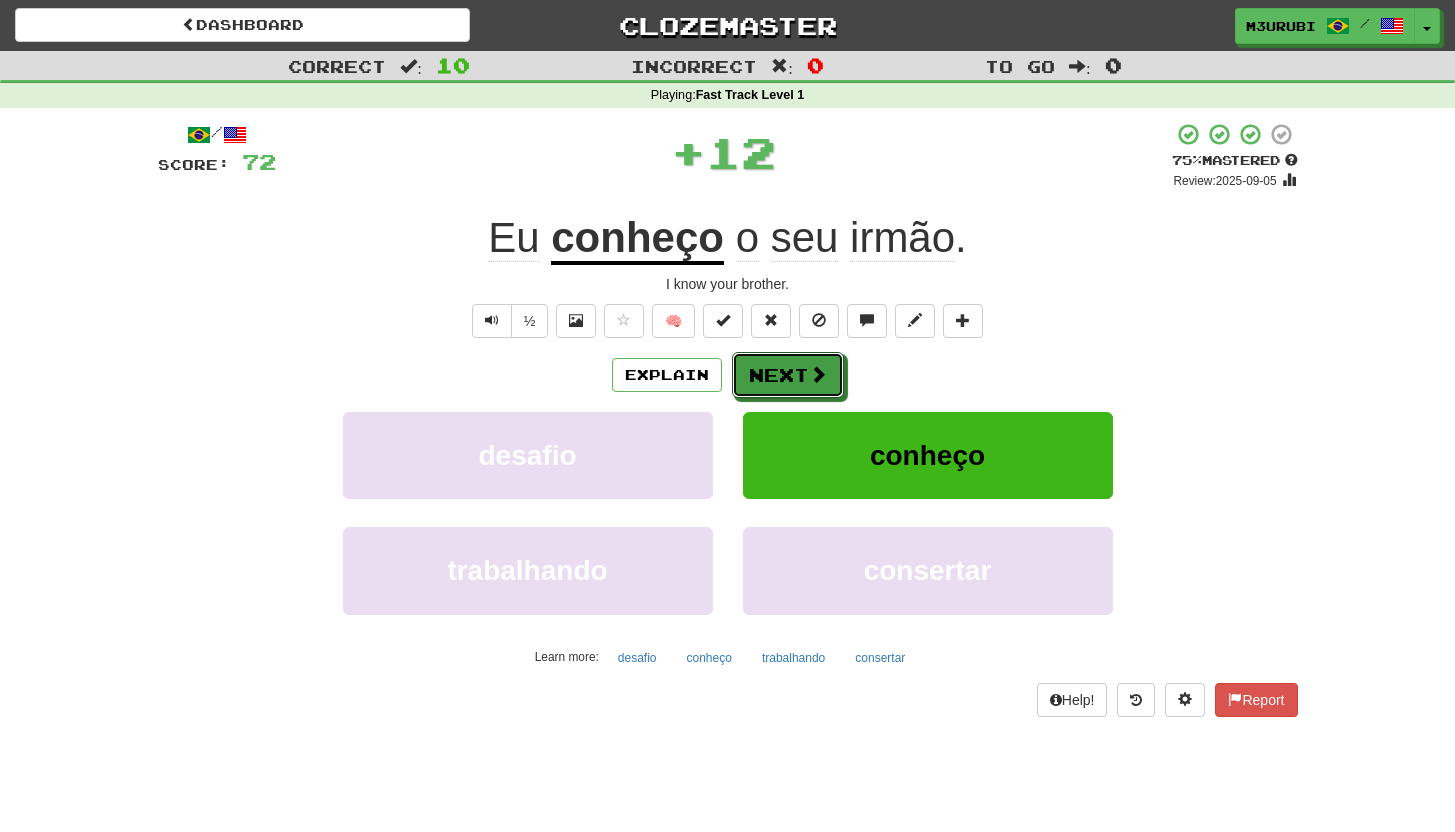 click on "Next" at bounding box center (788, 375) 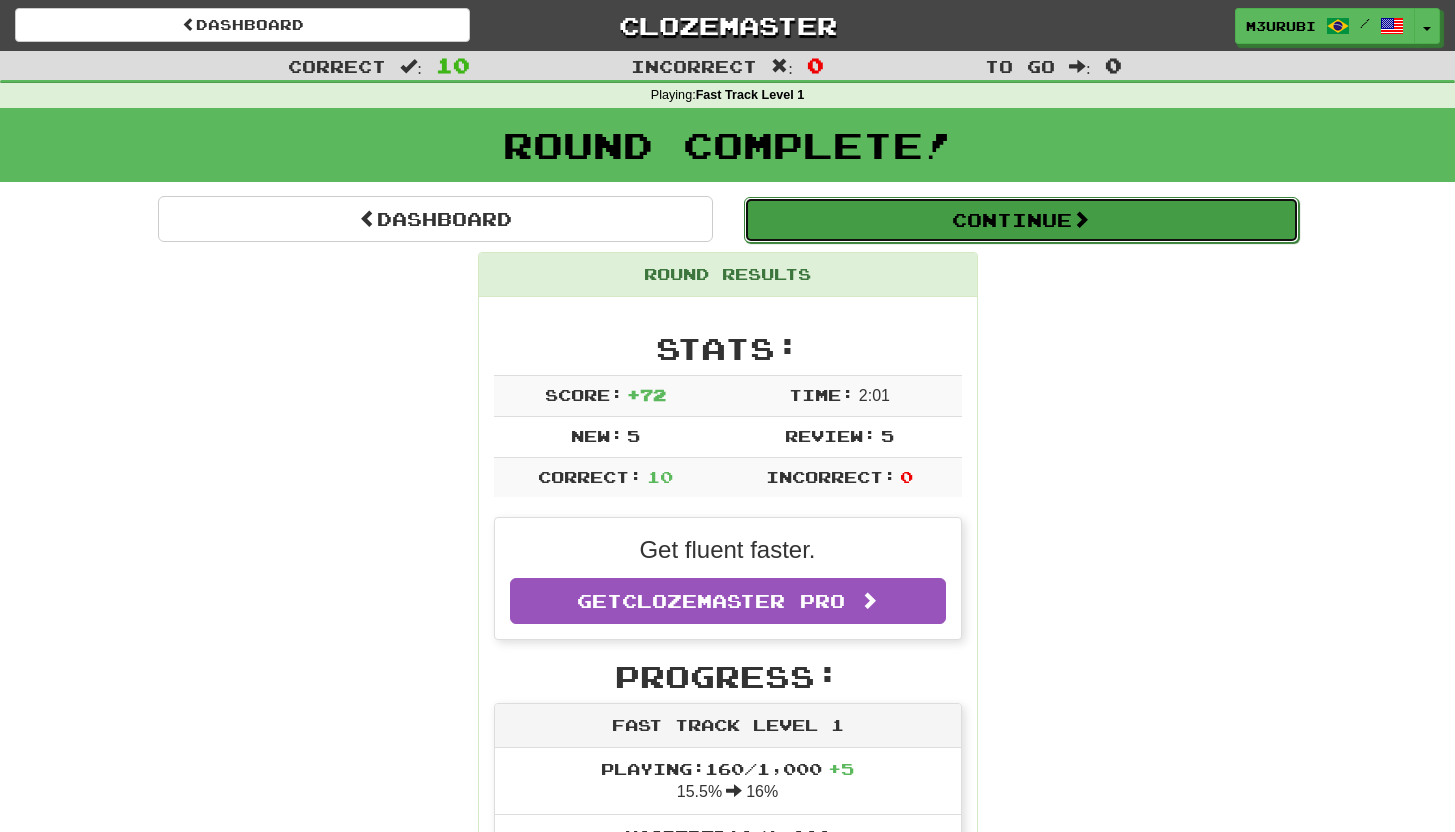 click on "Continue" at bounding box center (1021, 220) 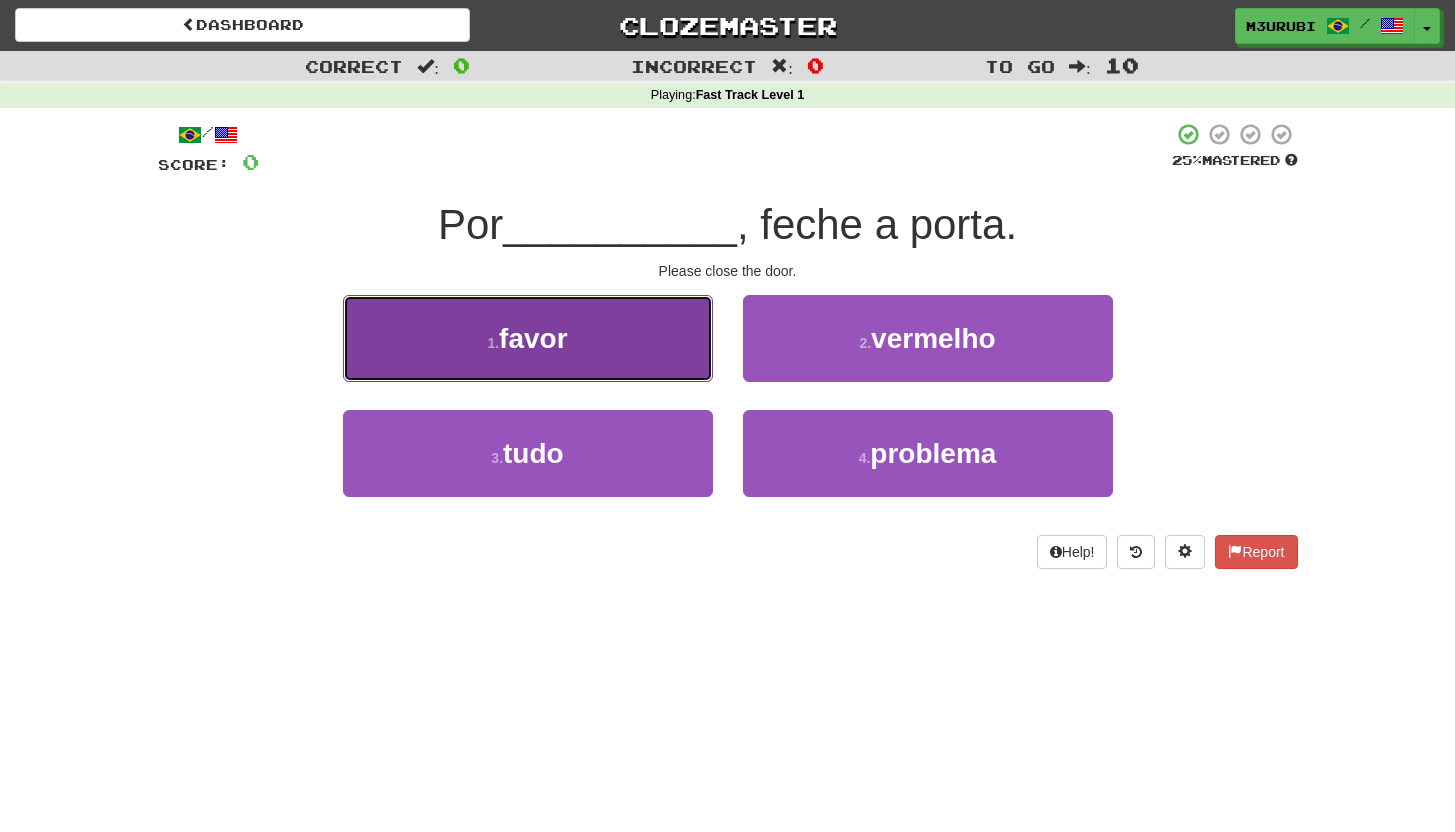 click on "1 .  favor" at bounding box center (528, 338) 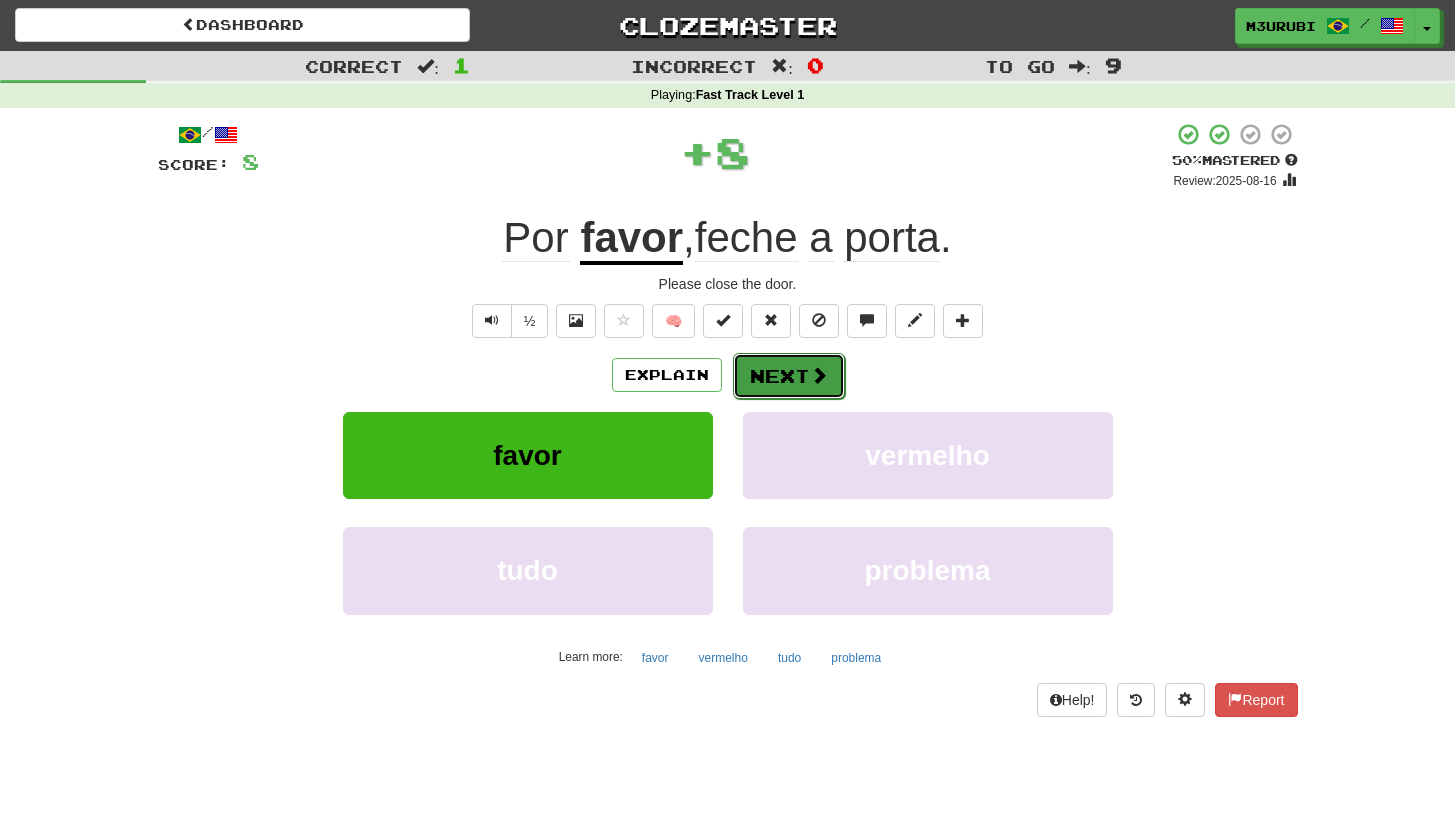 click on "Next" at bounding box center (789, 376) 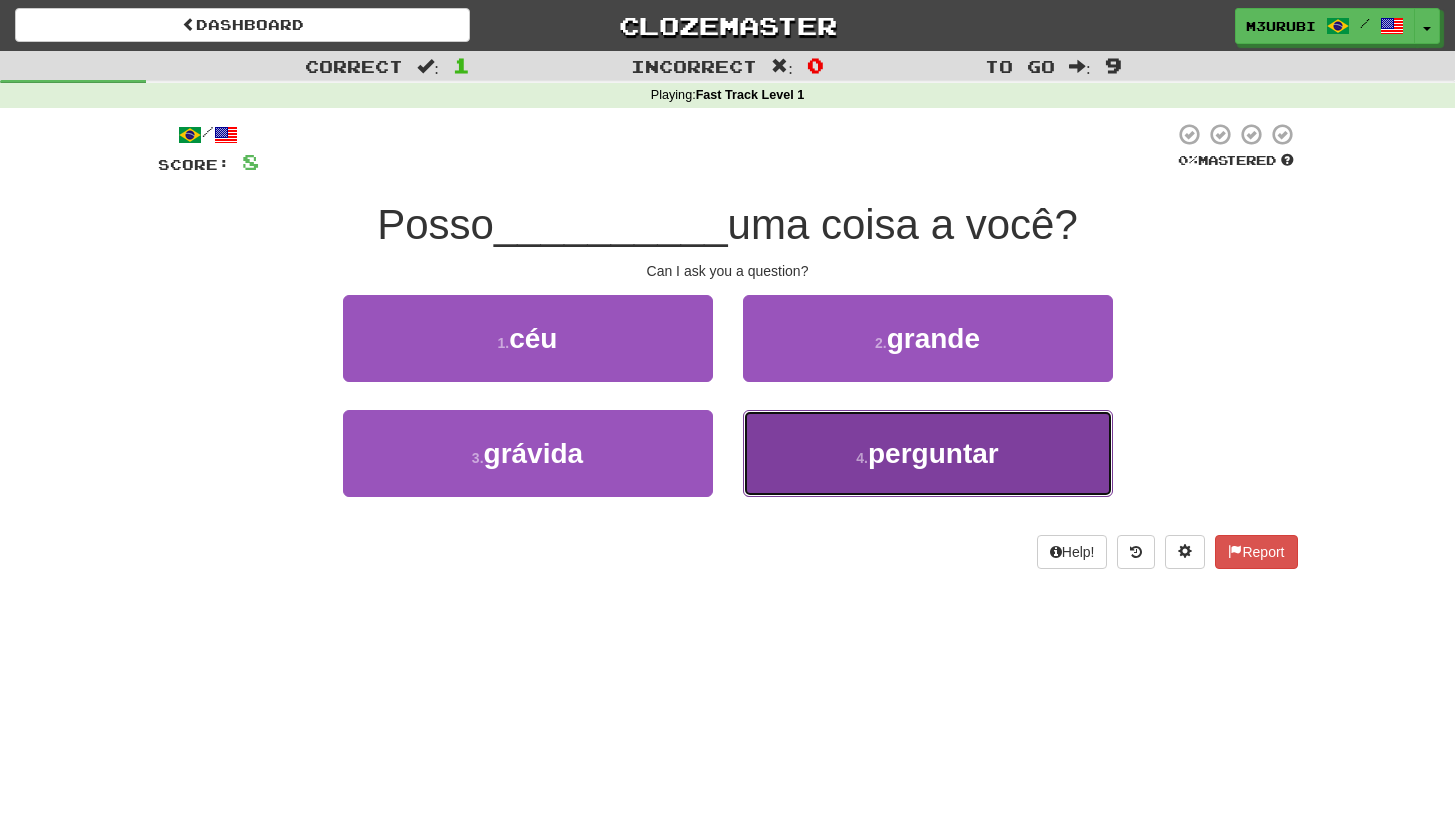 click on "4 .  perguntar" at bounding box center [928, 453] 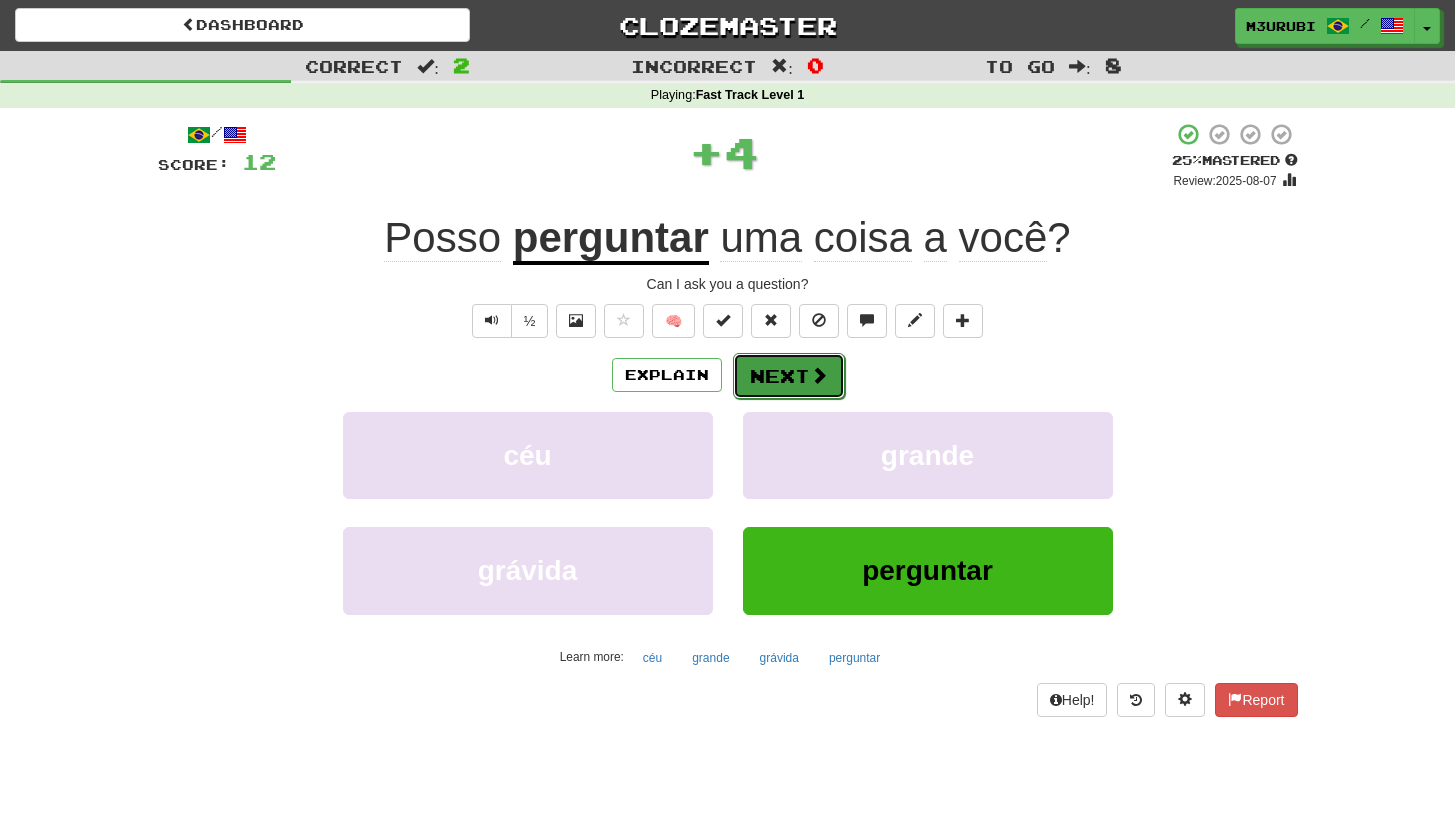 click on "Next" at bounding box center (789, 376) 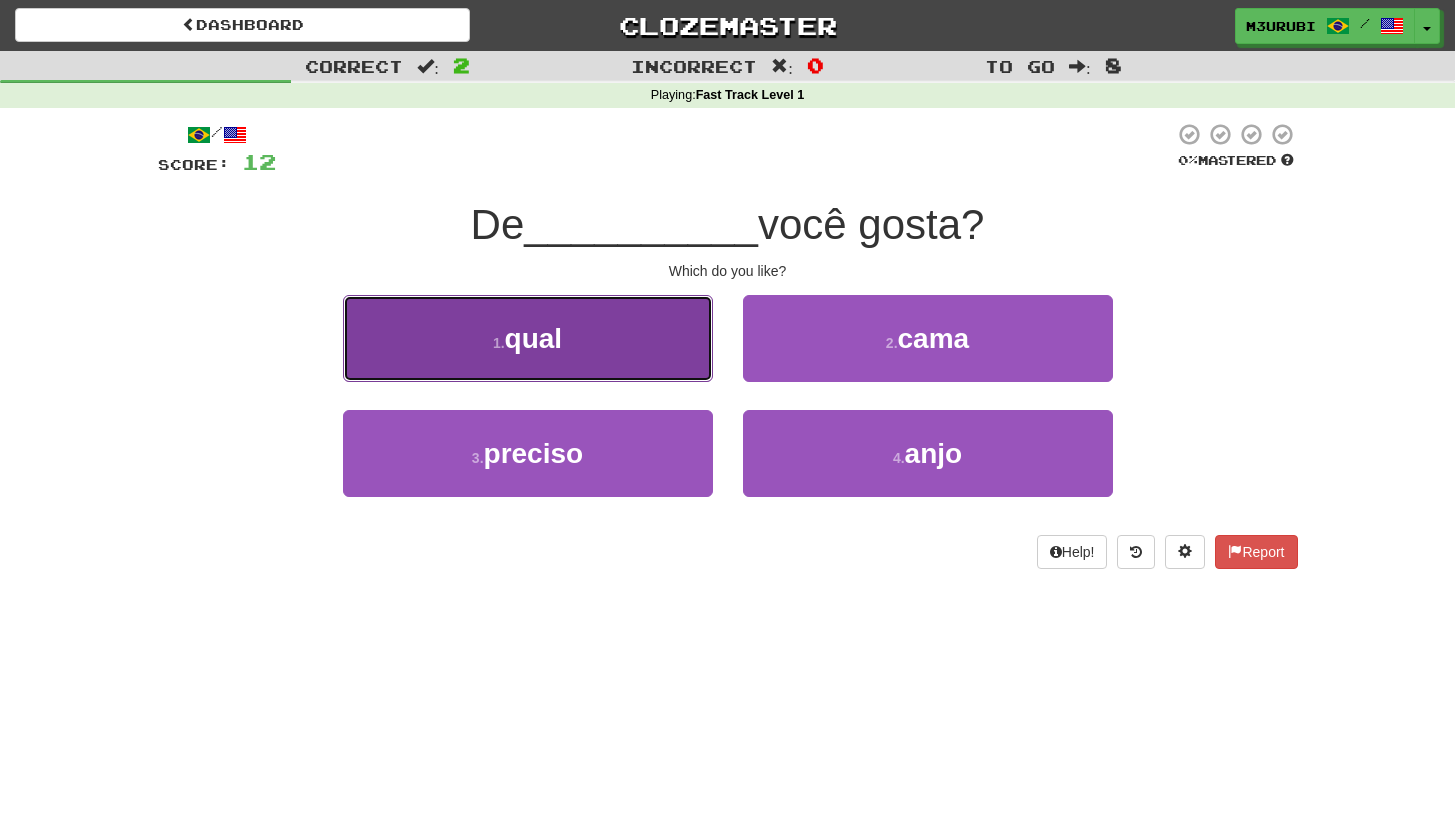 click on "1 .  qual" at bounding box center [528, 338] 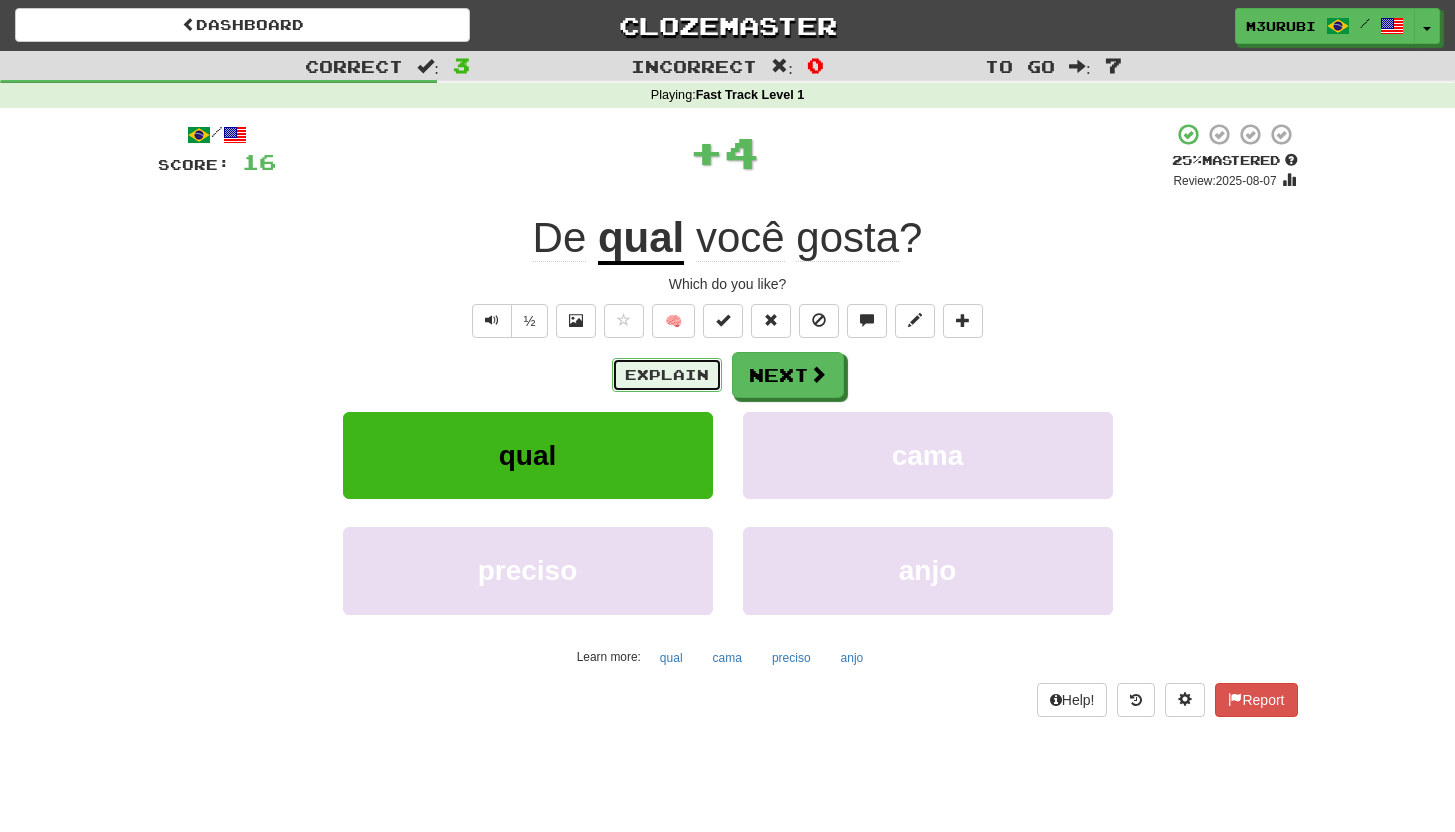 click on "Explain" at bounding box center [667, 375] 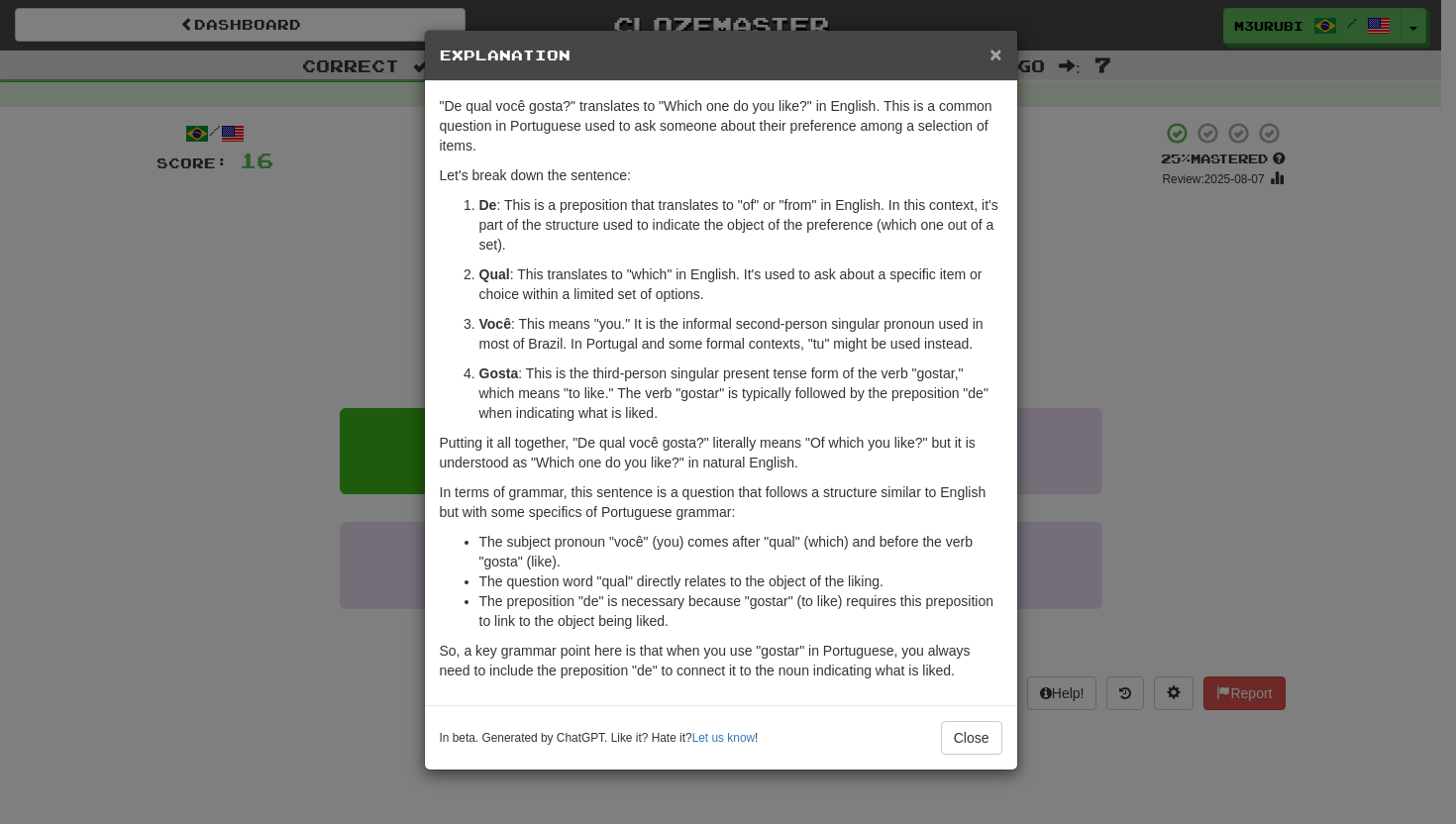 click on "×" at bounding box center [995, 53] 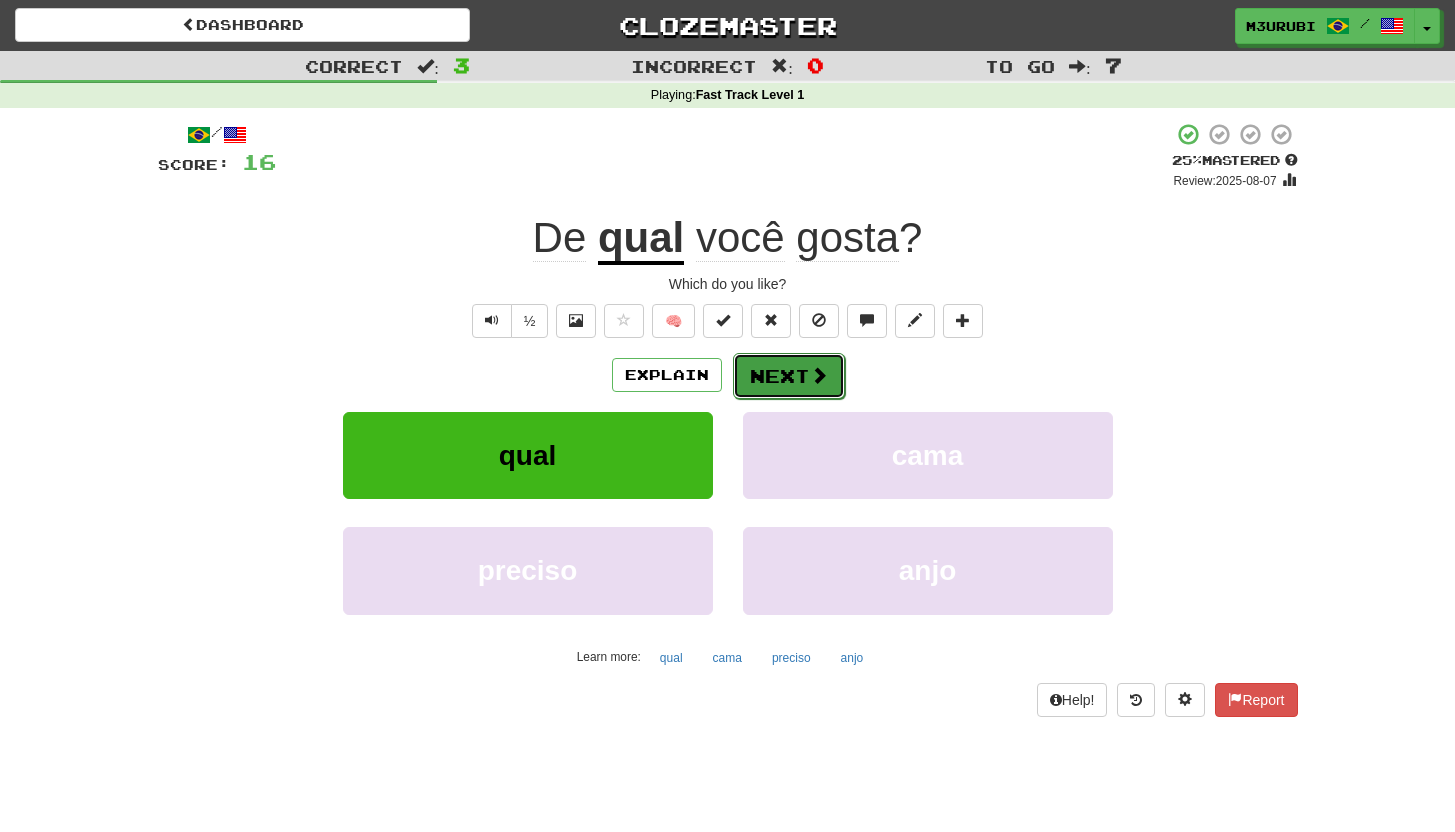 click on "Next" at bounding box center [789, 376] 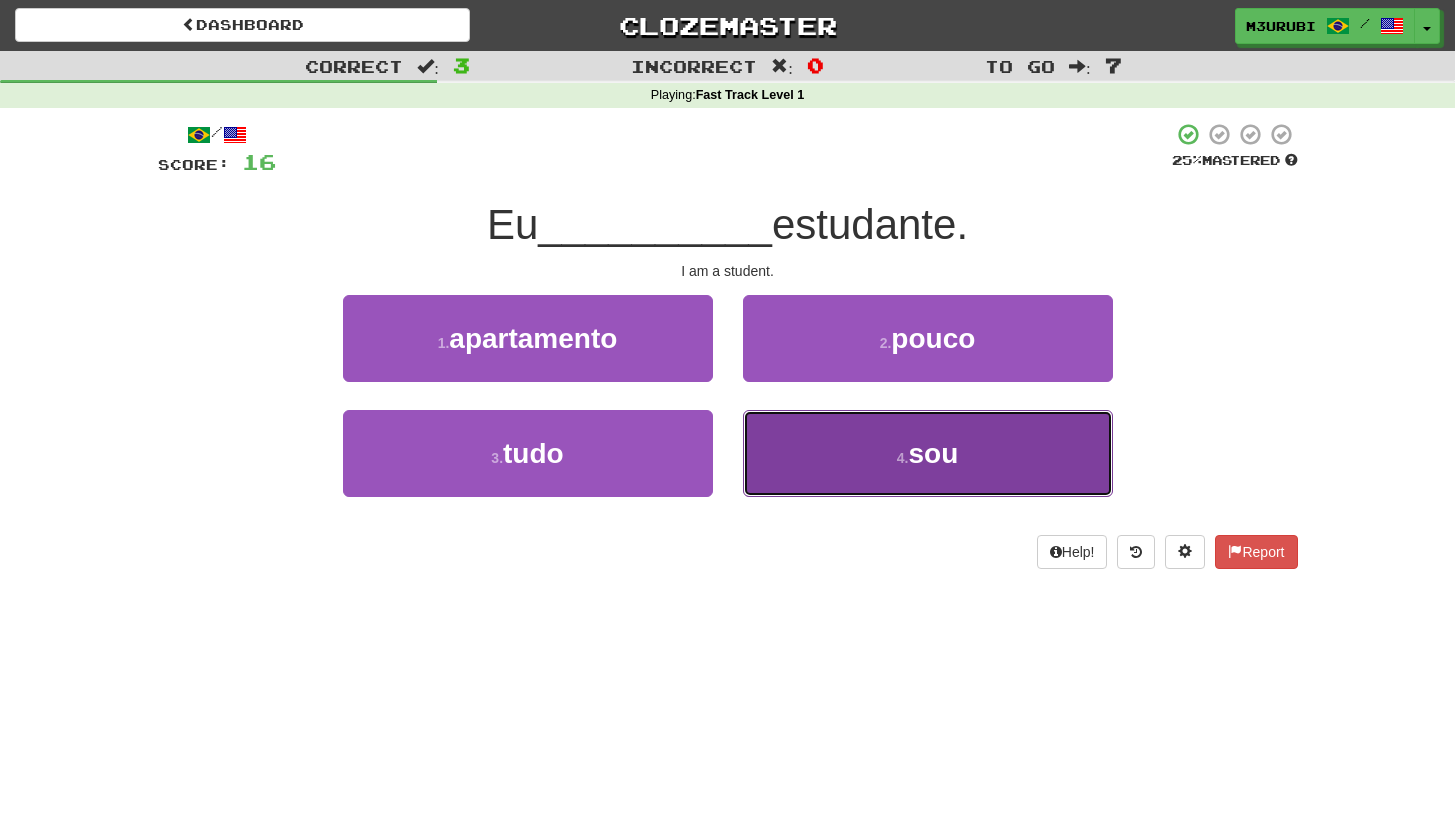 click on "4 .  sou" at bounding box center [928, 453] 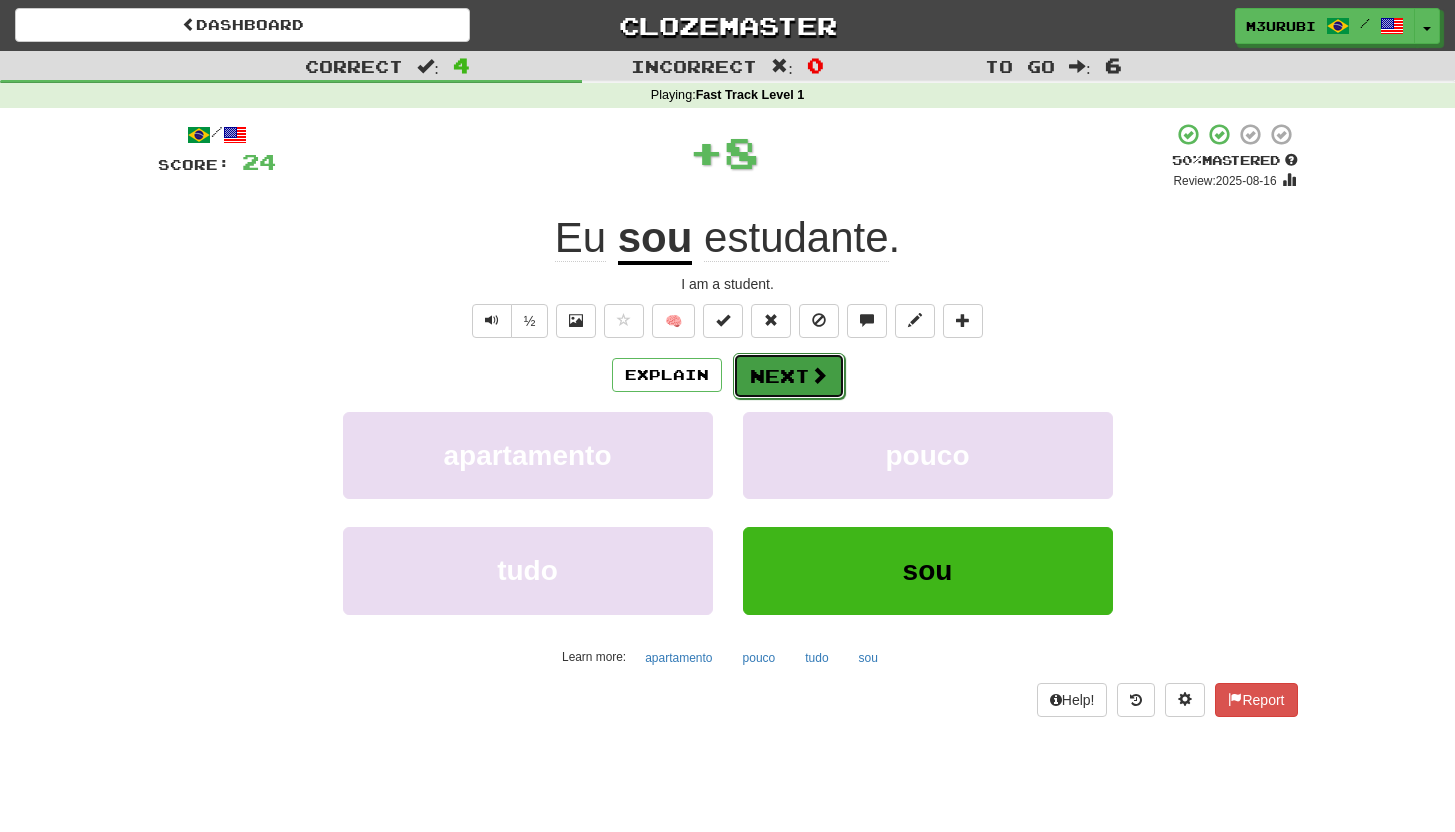click on "Next" at bounding box center (789, 376) 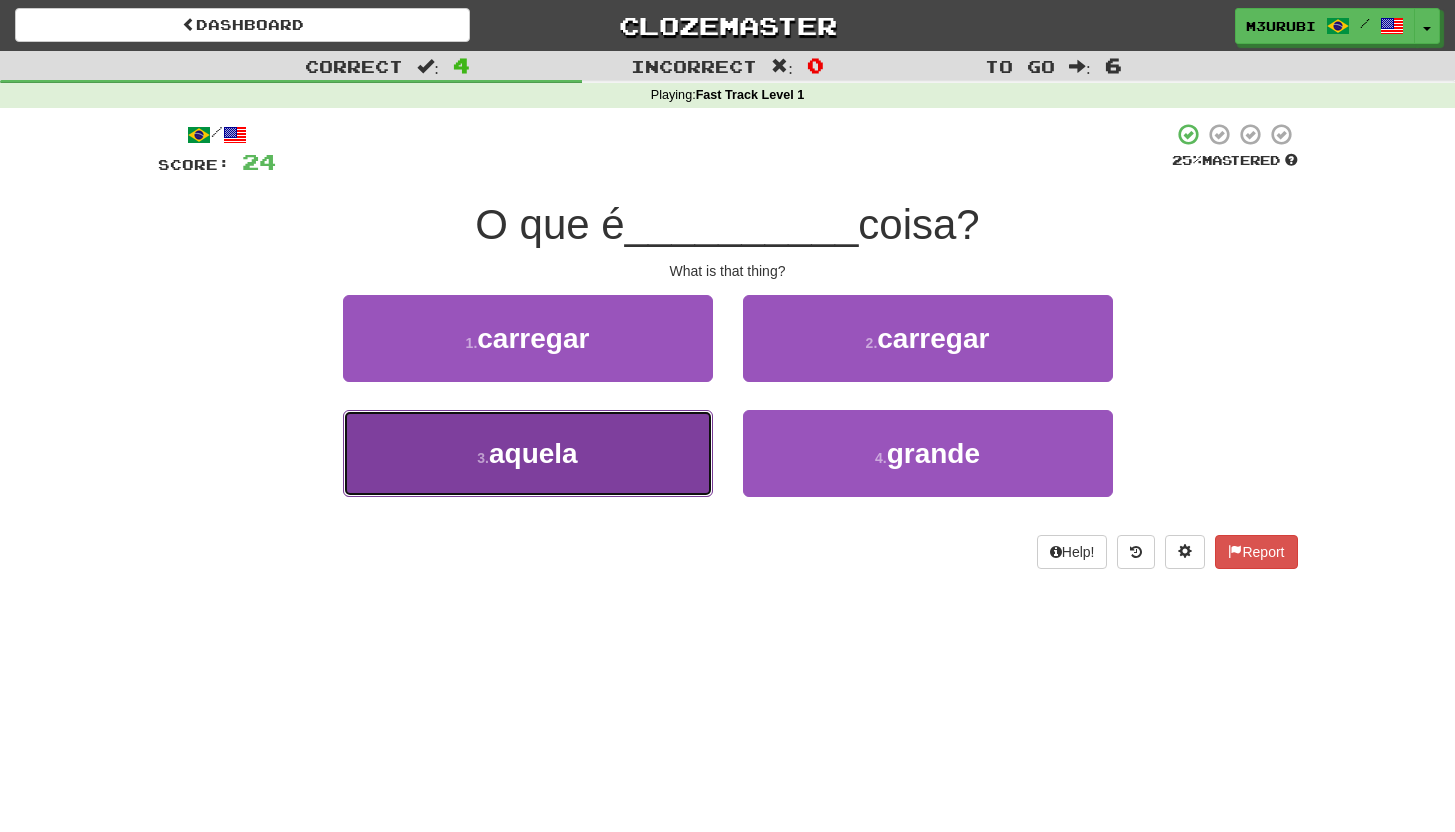 click on "3 .  aquela" at bounding box center [528, 453] 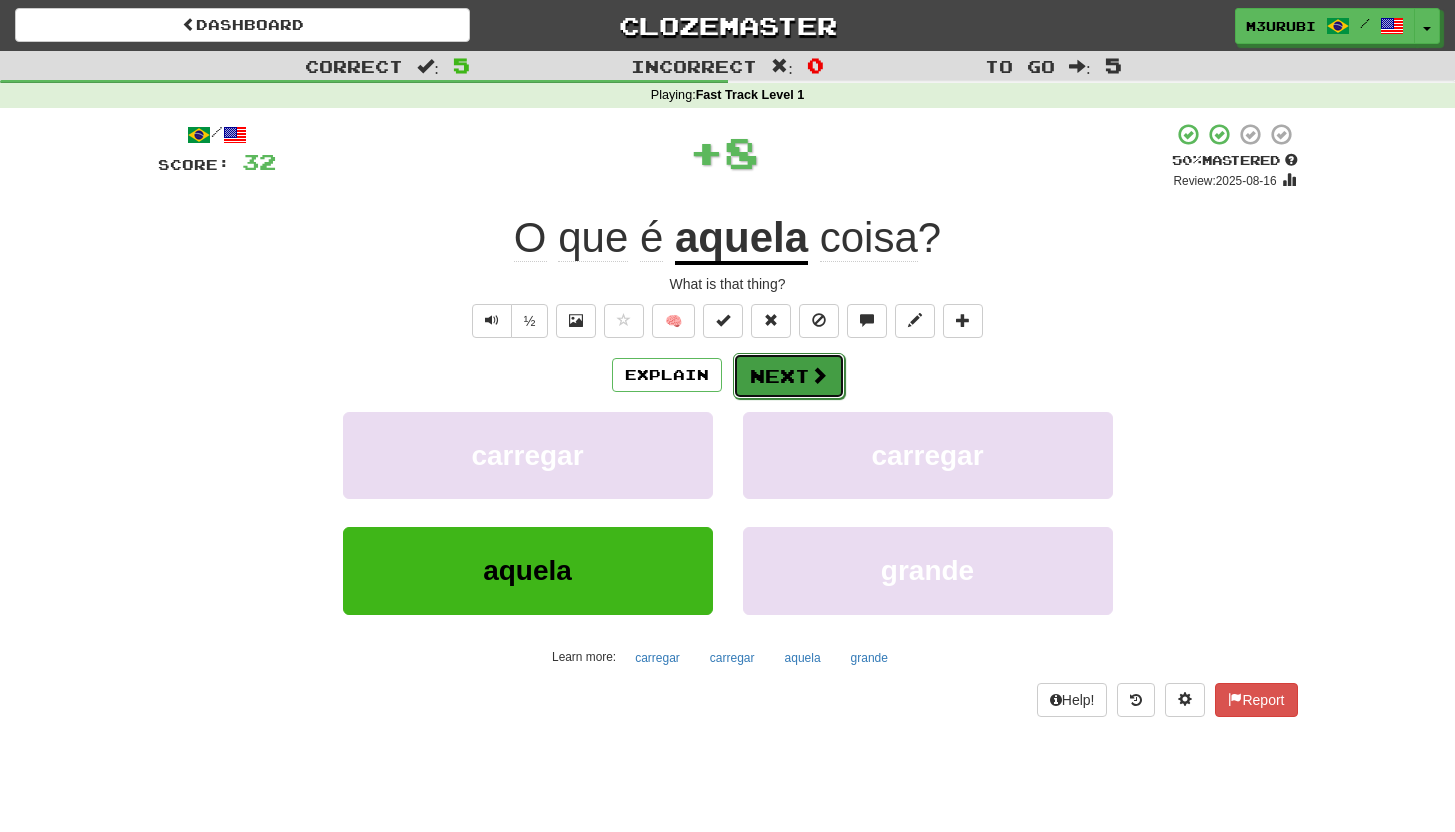 click on "Next" at bounding box center [789, 376] 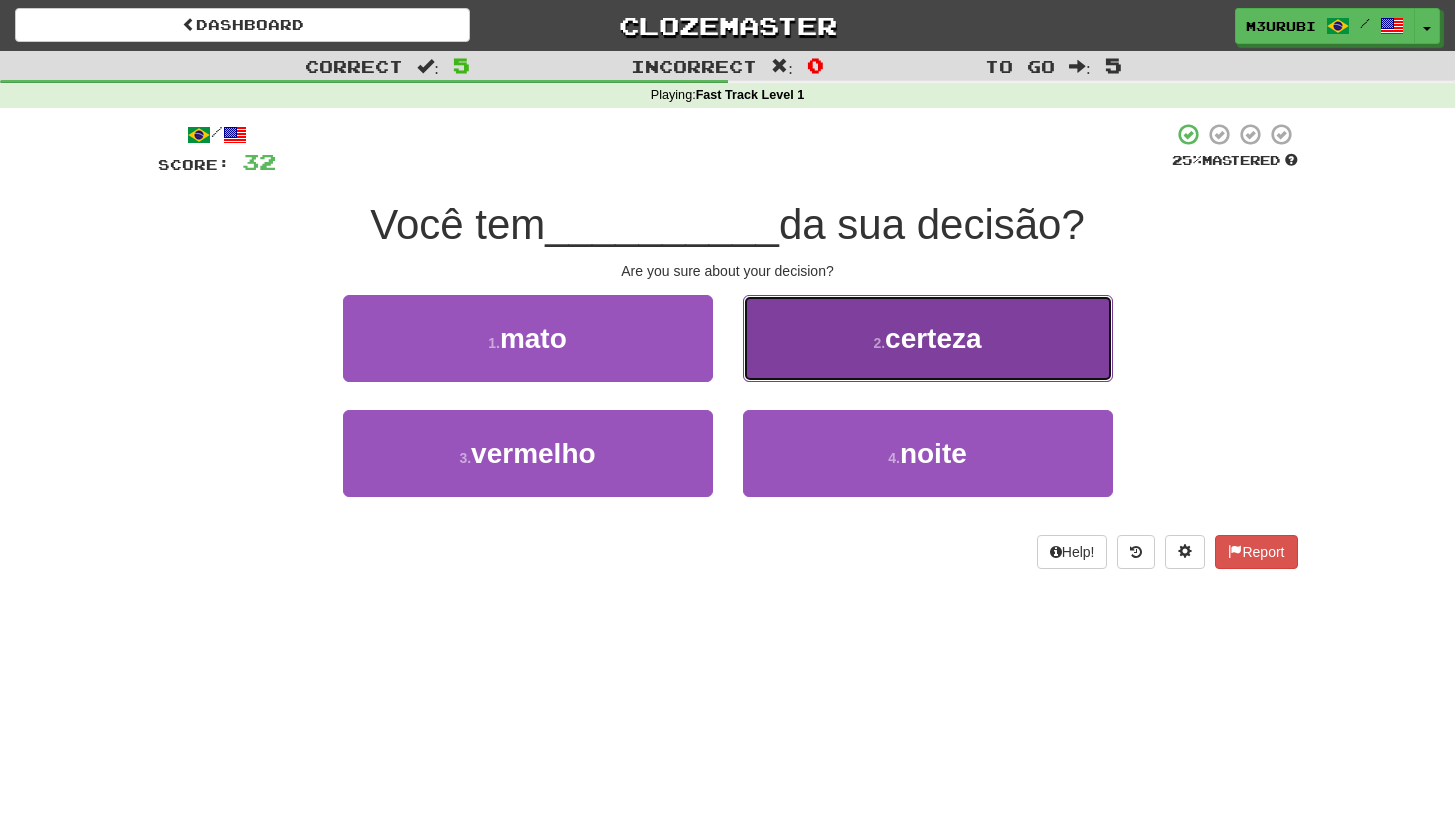 click on "2 .  certeza" at bounding box center [928, 338] 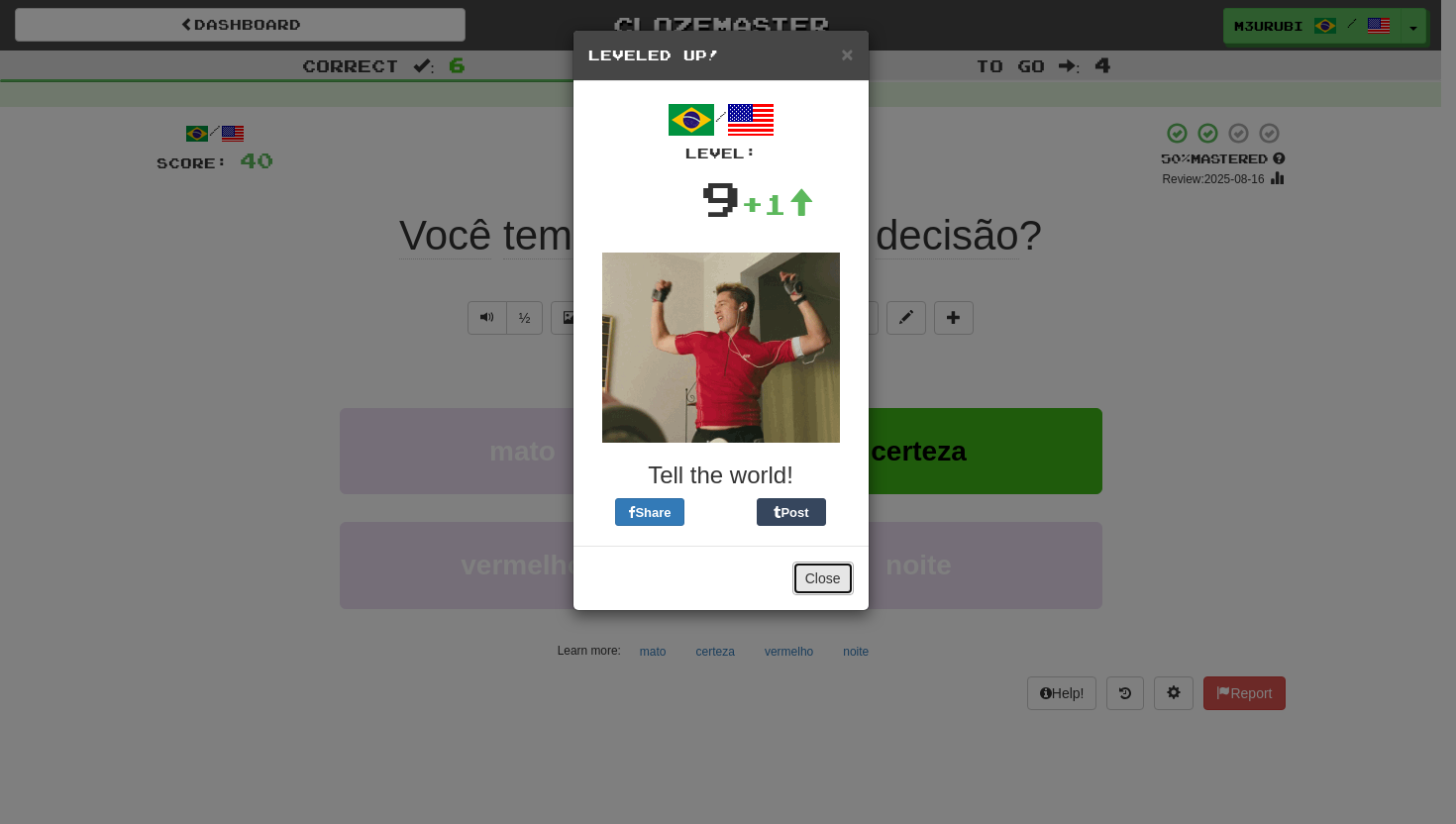 click on "Close" at bounding box center [823, 578] 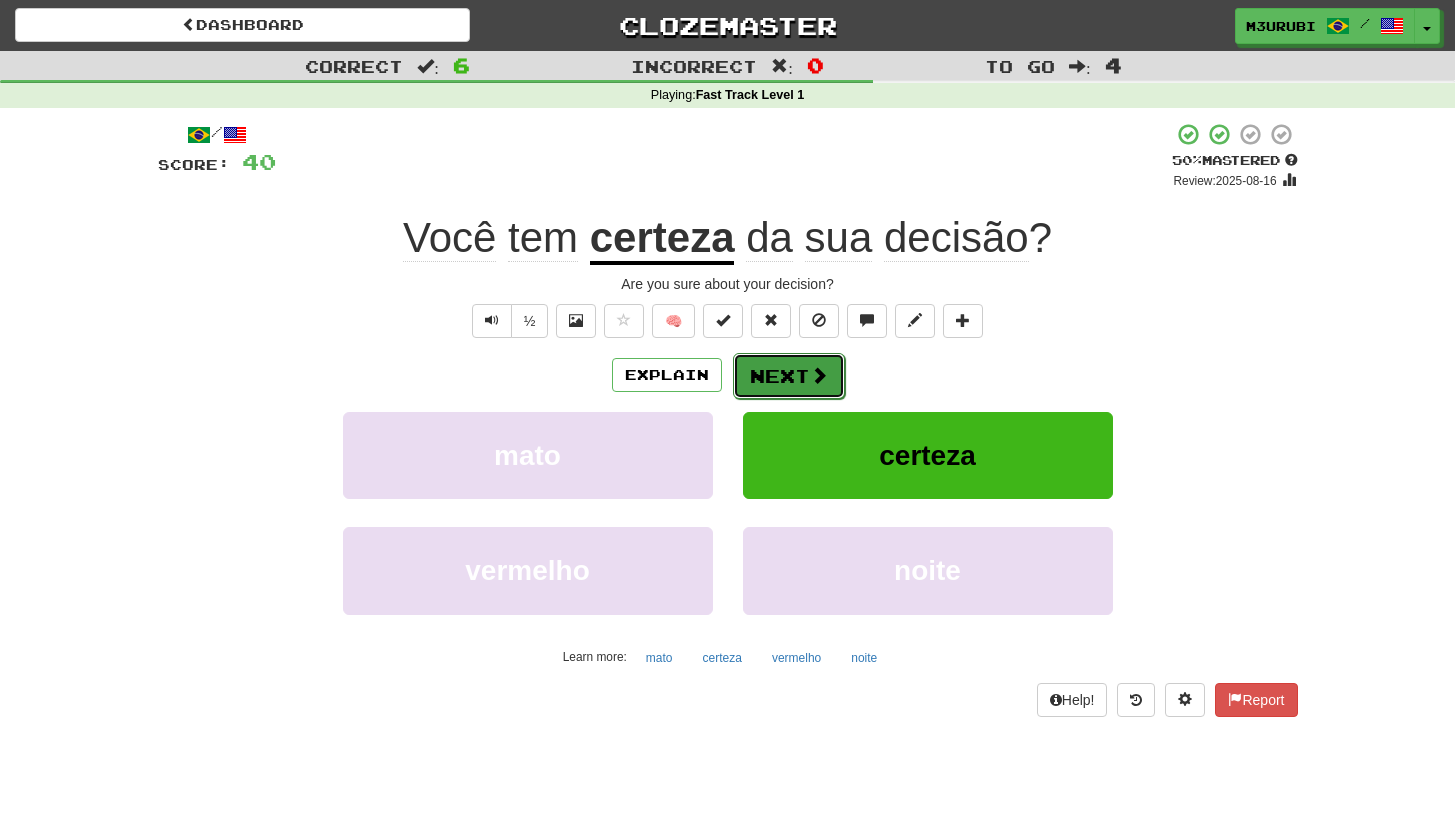 click on "Next" at bounding box center (789, 376) 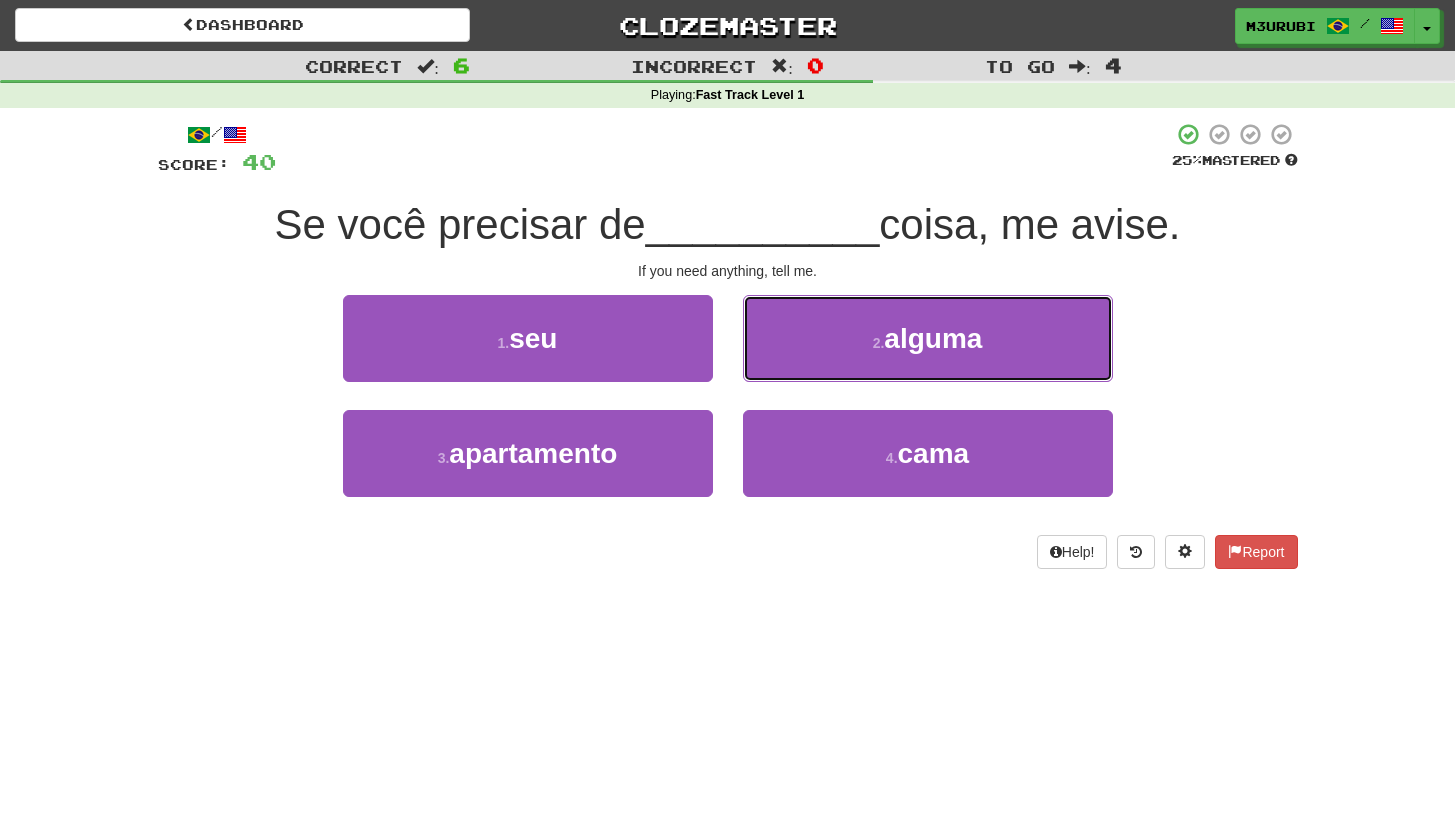 click on "2 .  alguma" at bounding box center (928, 338) 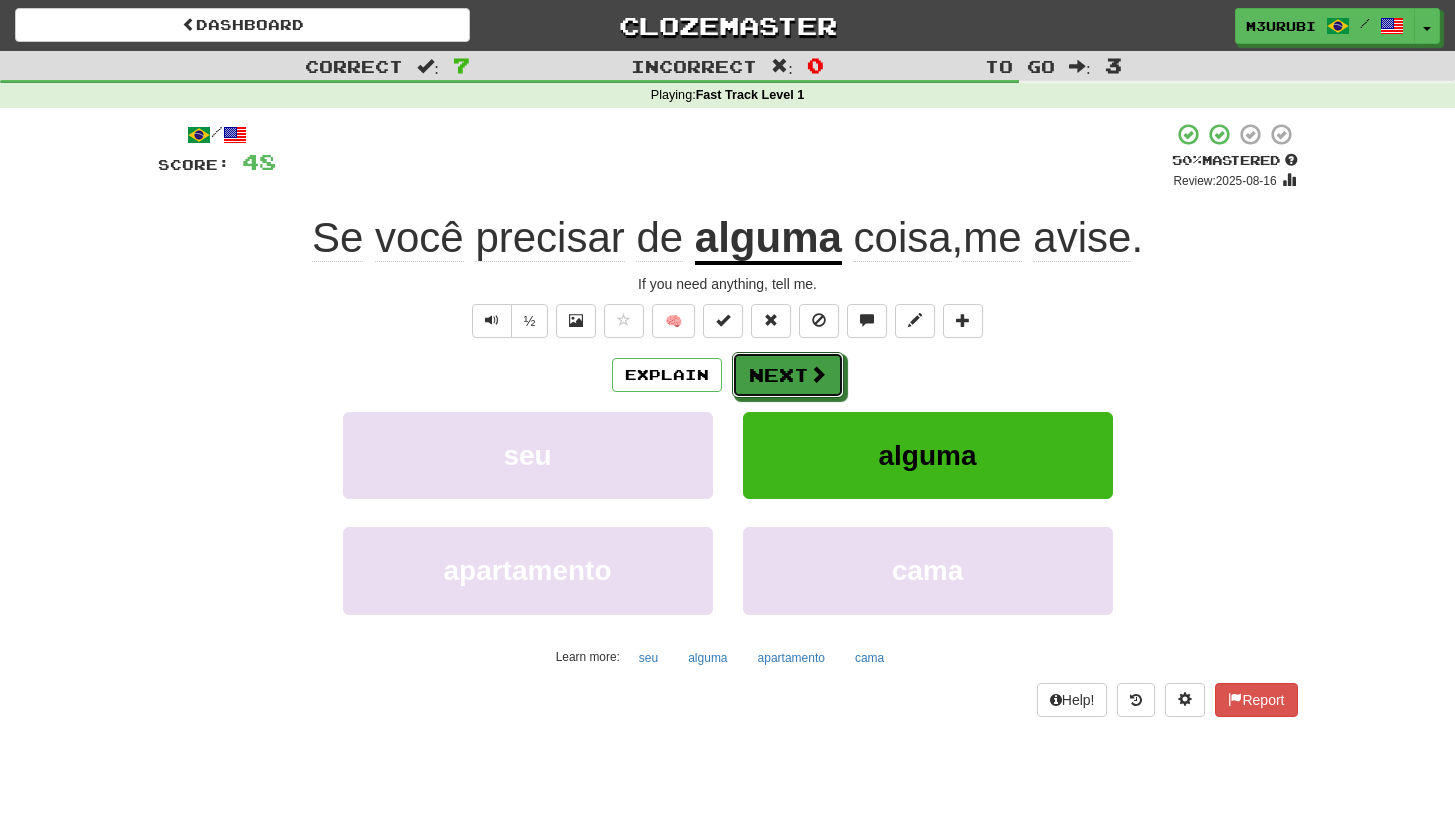 click on "Next" at bounding box center (788, 375) 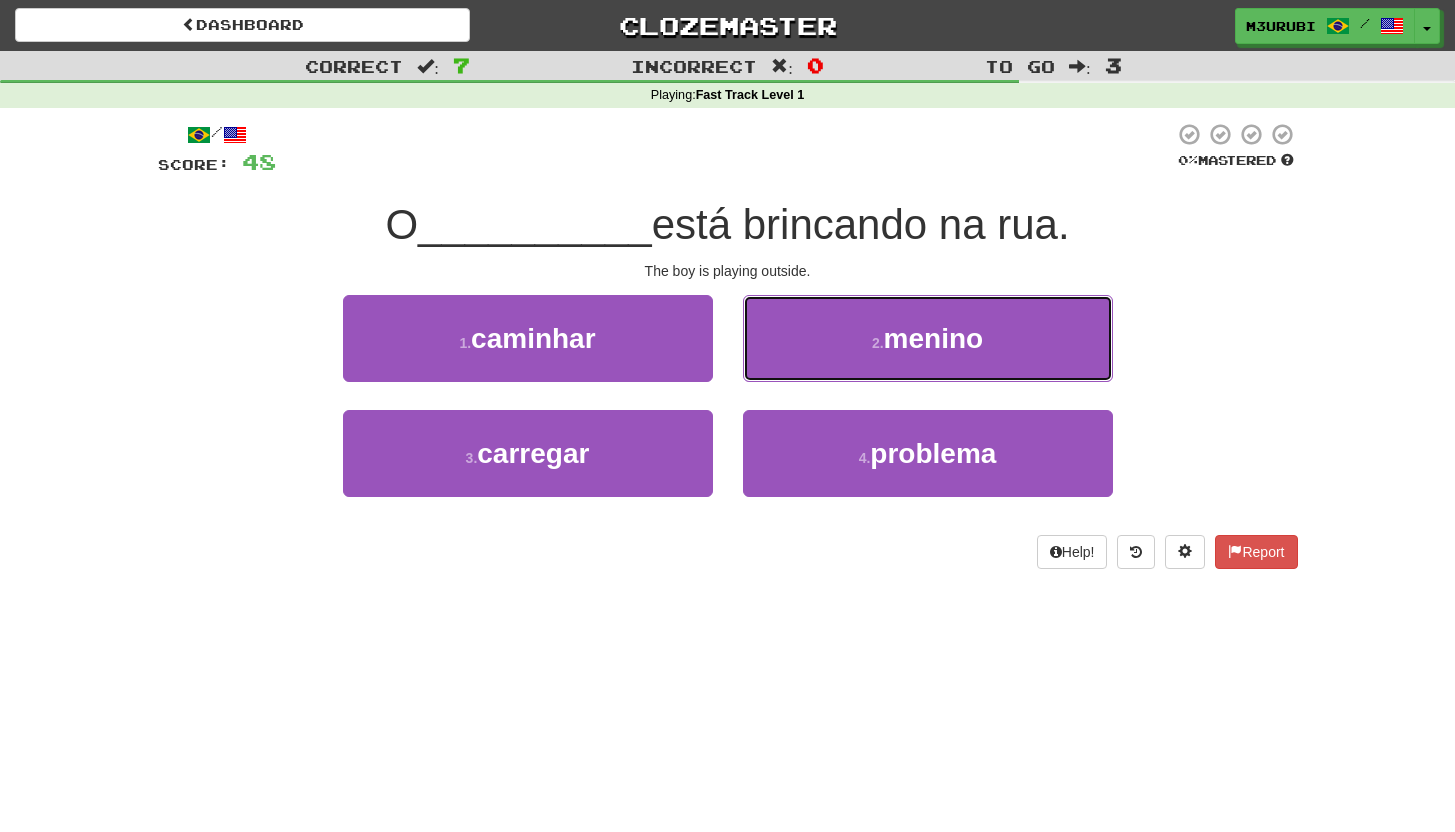 click on "2 .  menino" at bounding box center (928, 338) 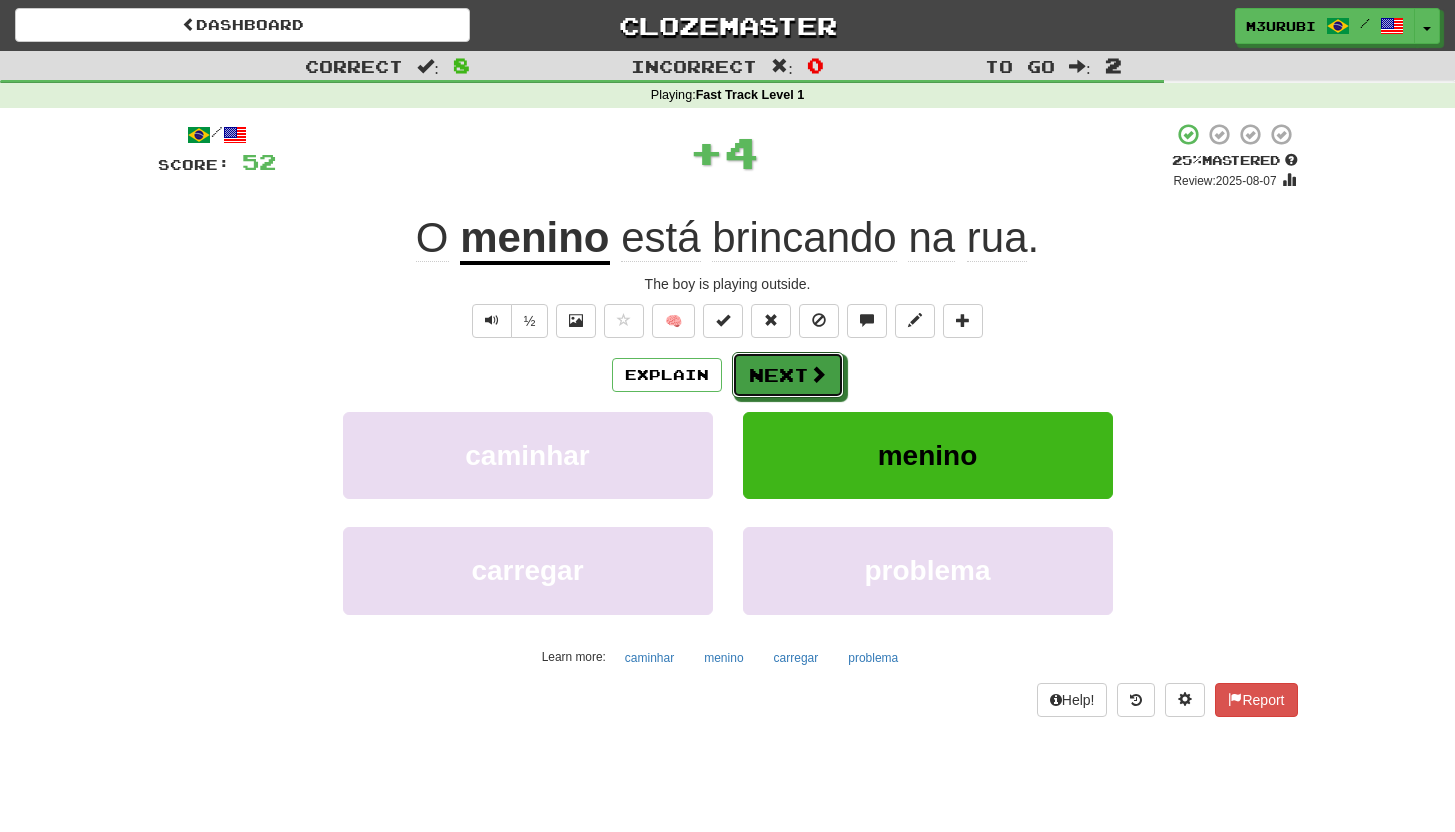 click on "Next" at bounding box center [788, 375] 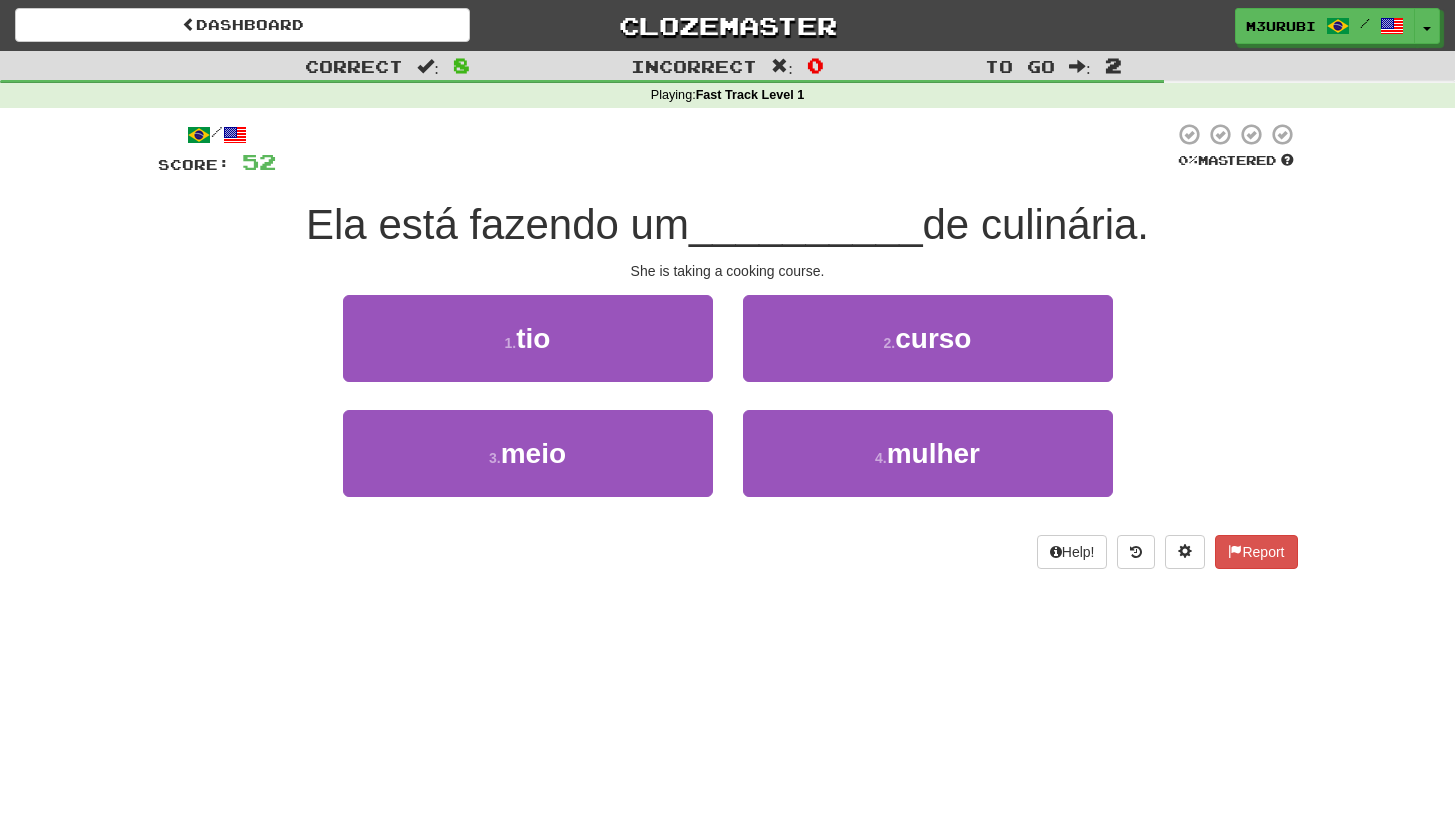 click on "2 .  curso" at bounding box center (928, 352) 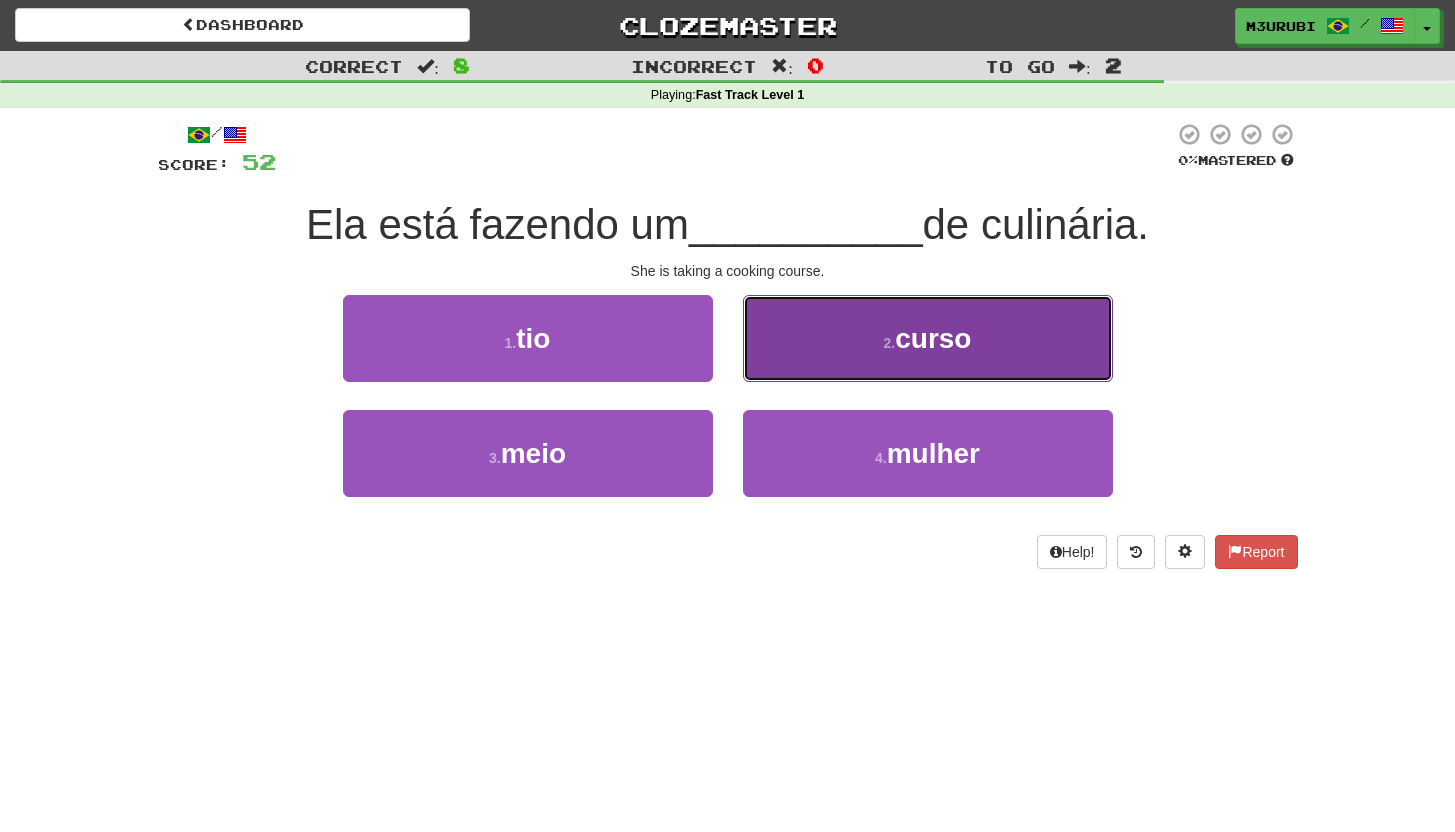click on "2 .  curso" at bounding box center (928, 338) 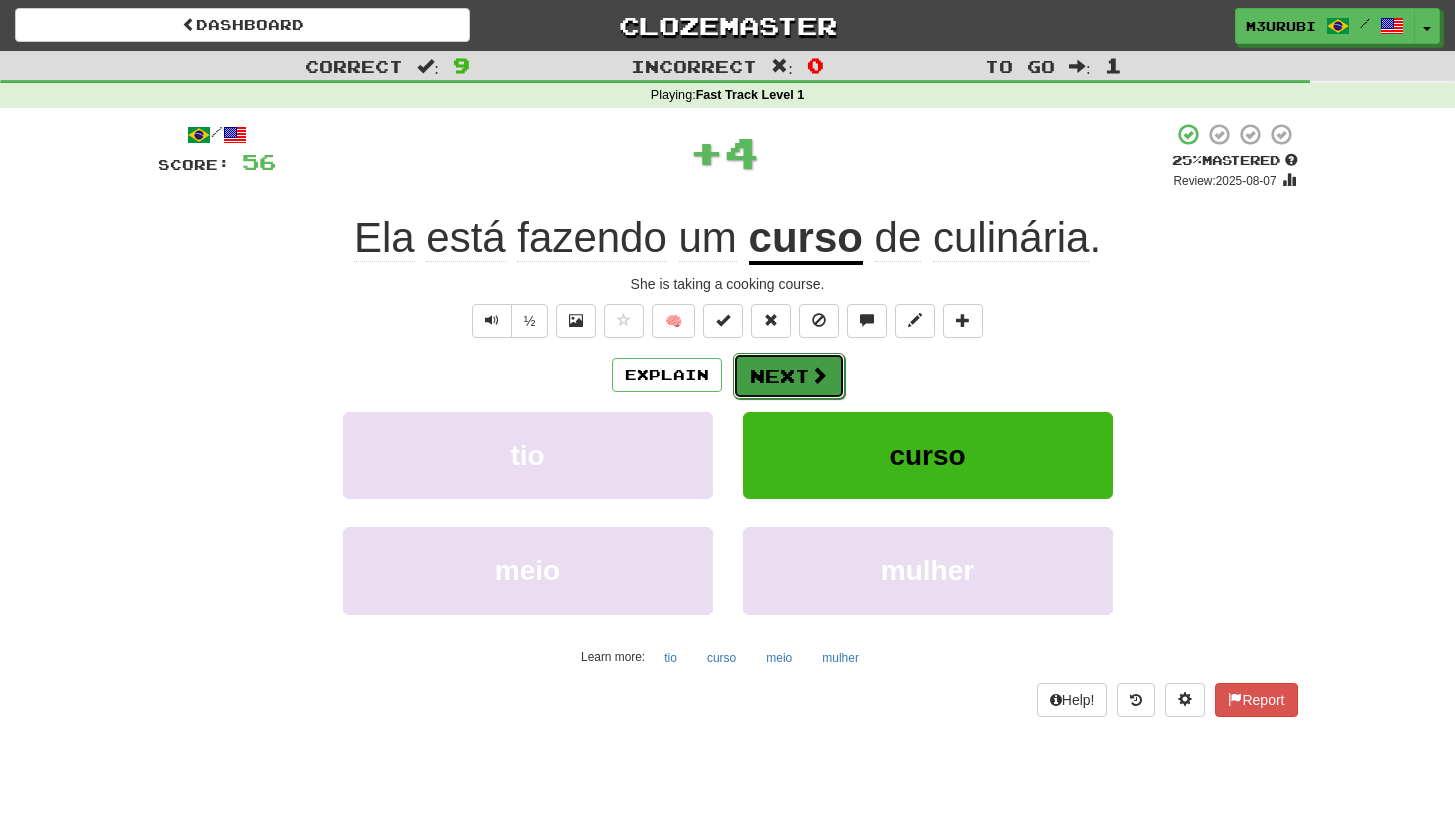 click on "Next" at bounding box center [789, 376] 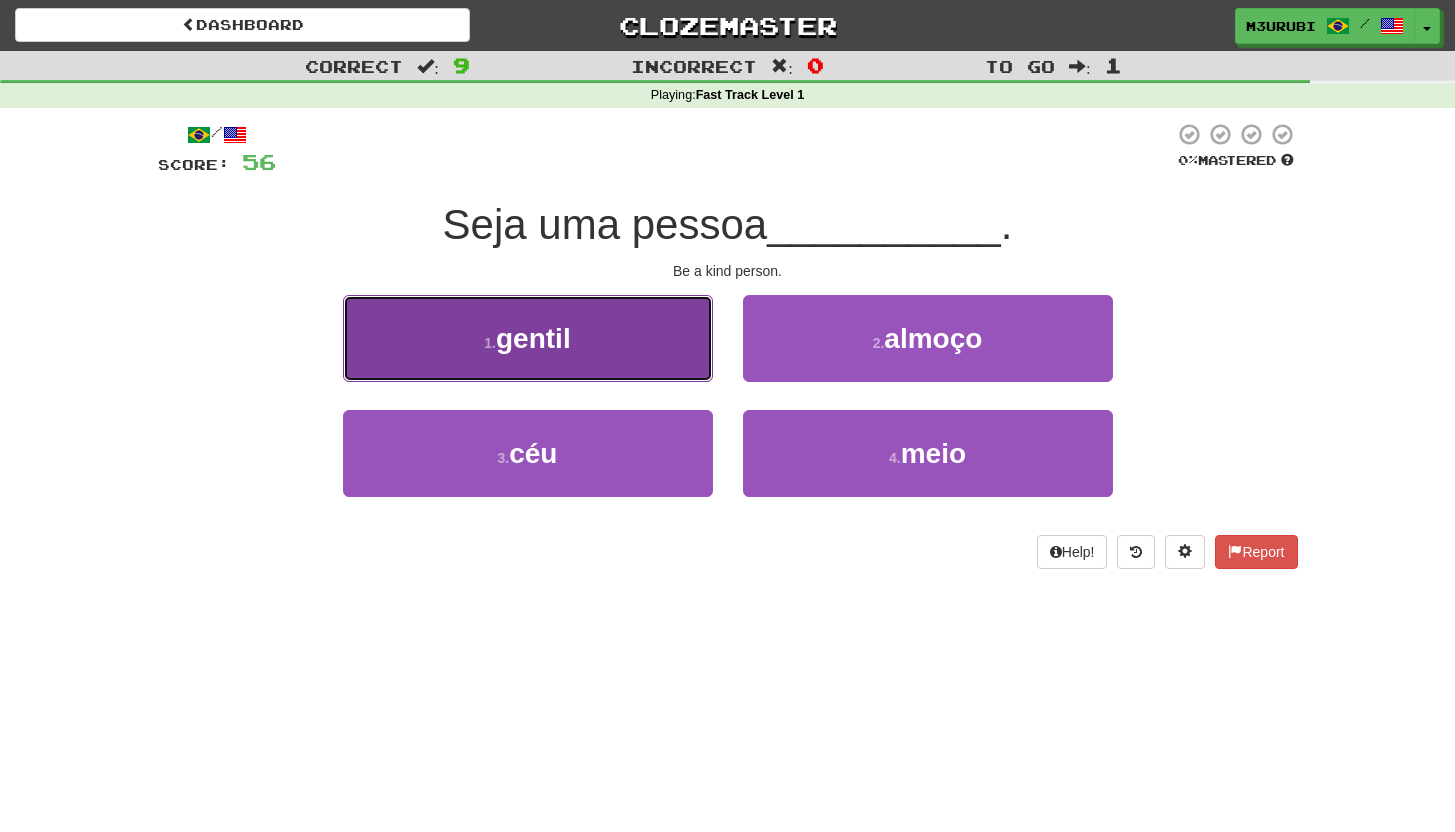 click on "1 .  gentil" at bounding box center [528, 338] 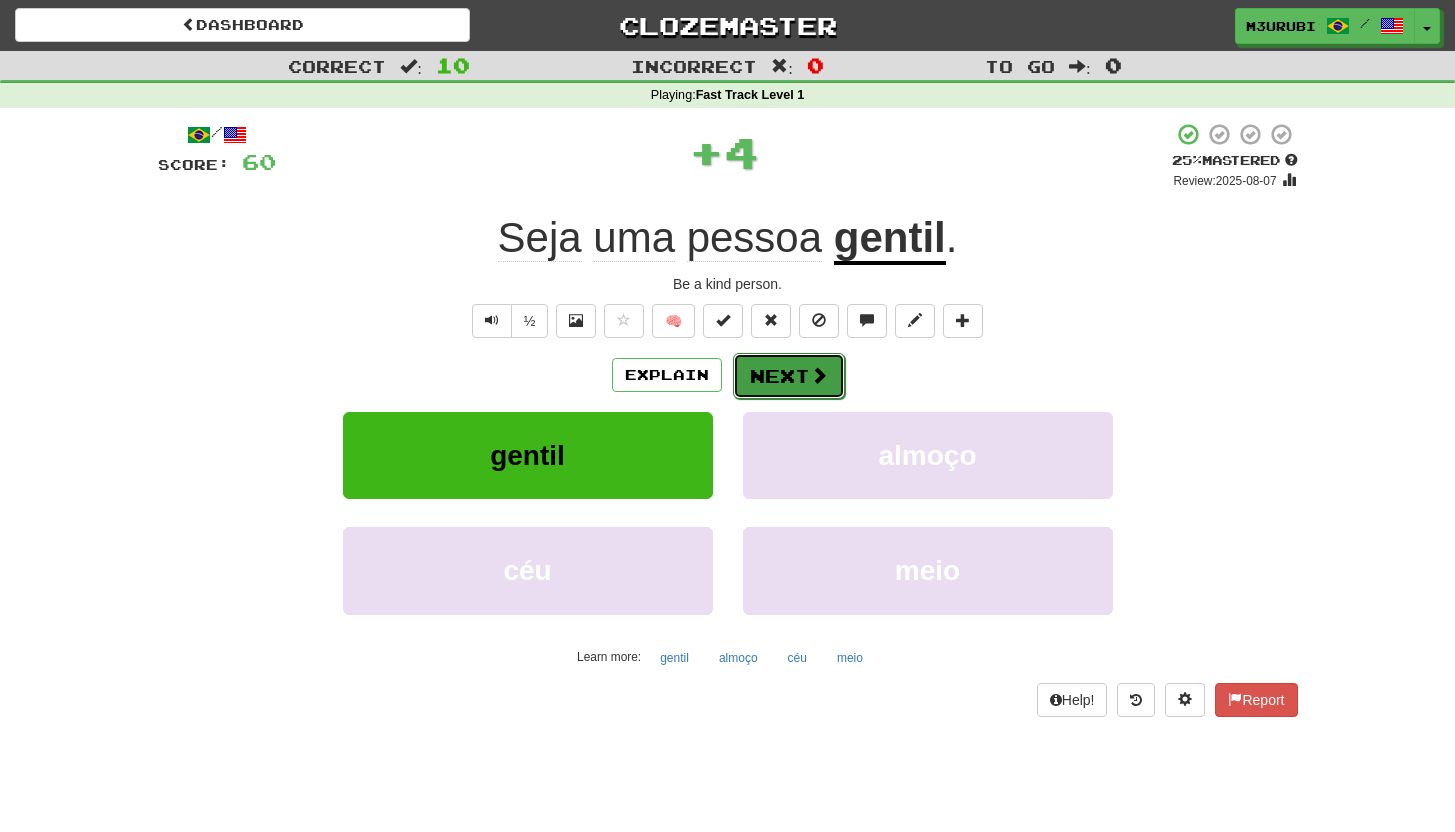click at bounding box center (819, 375) 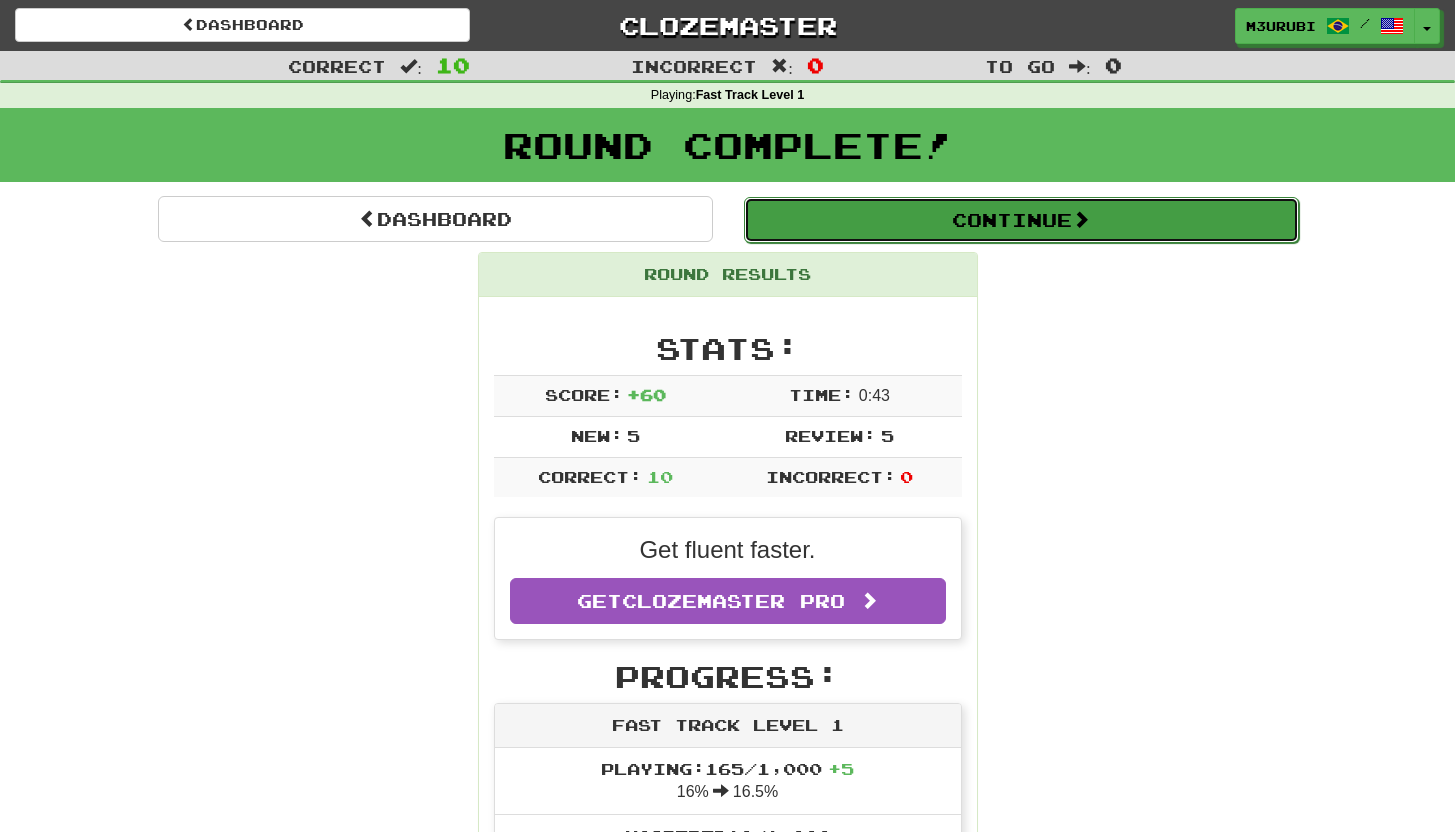 click on "Continue" at bounding box center (1021, 220) 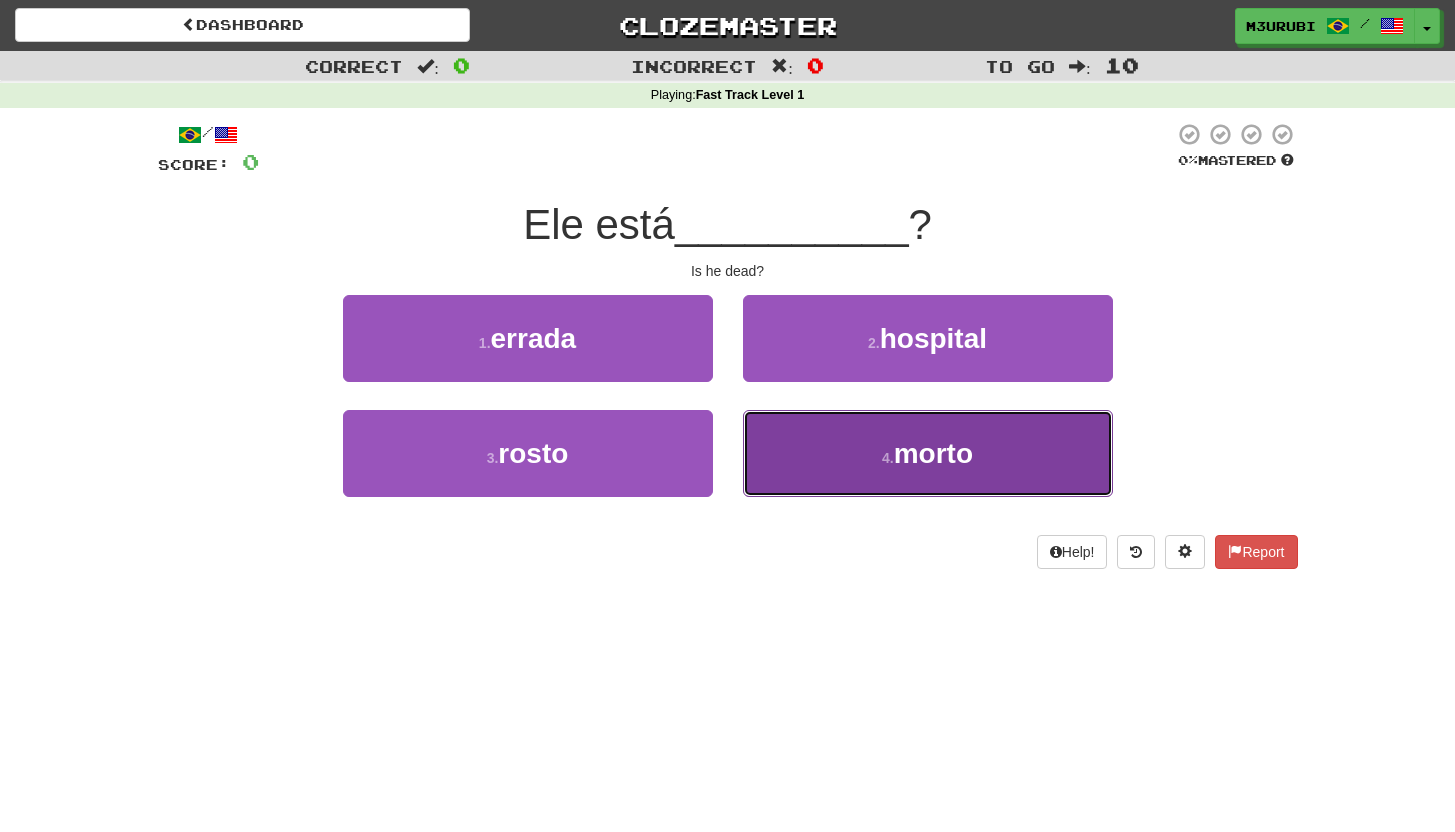 click on "4 .  morto" at bounding box center [928, 453] 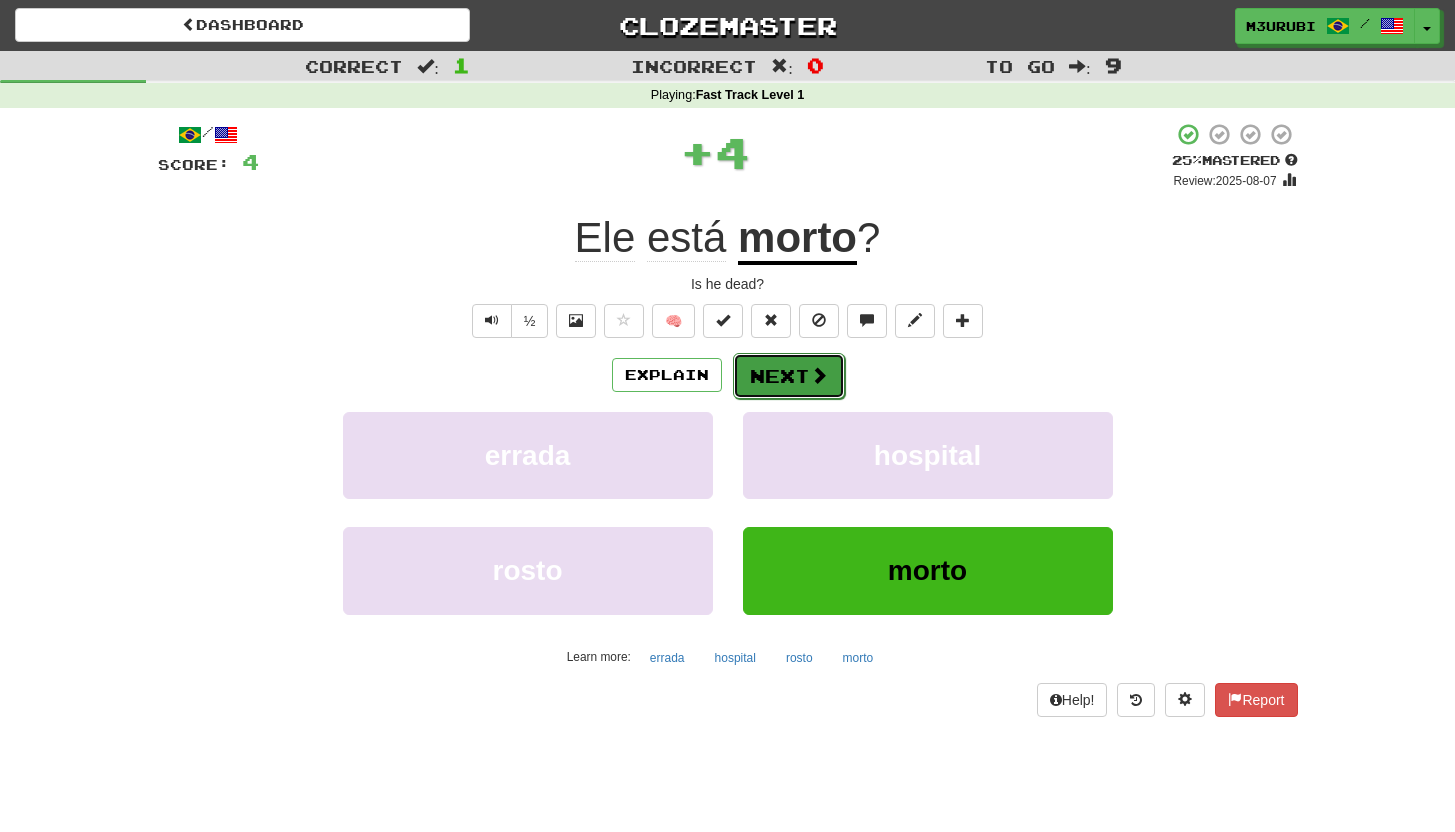 click on "Next" at bounding box center [789, 376] 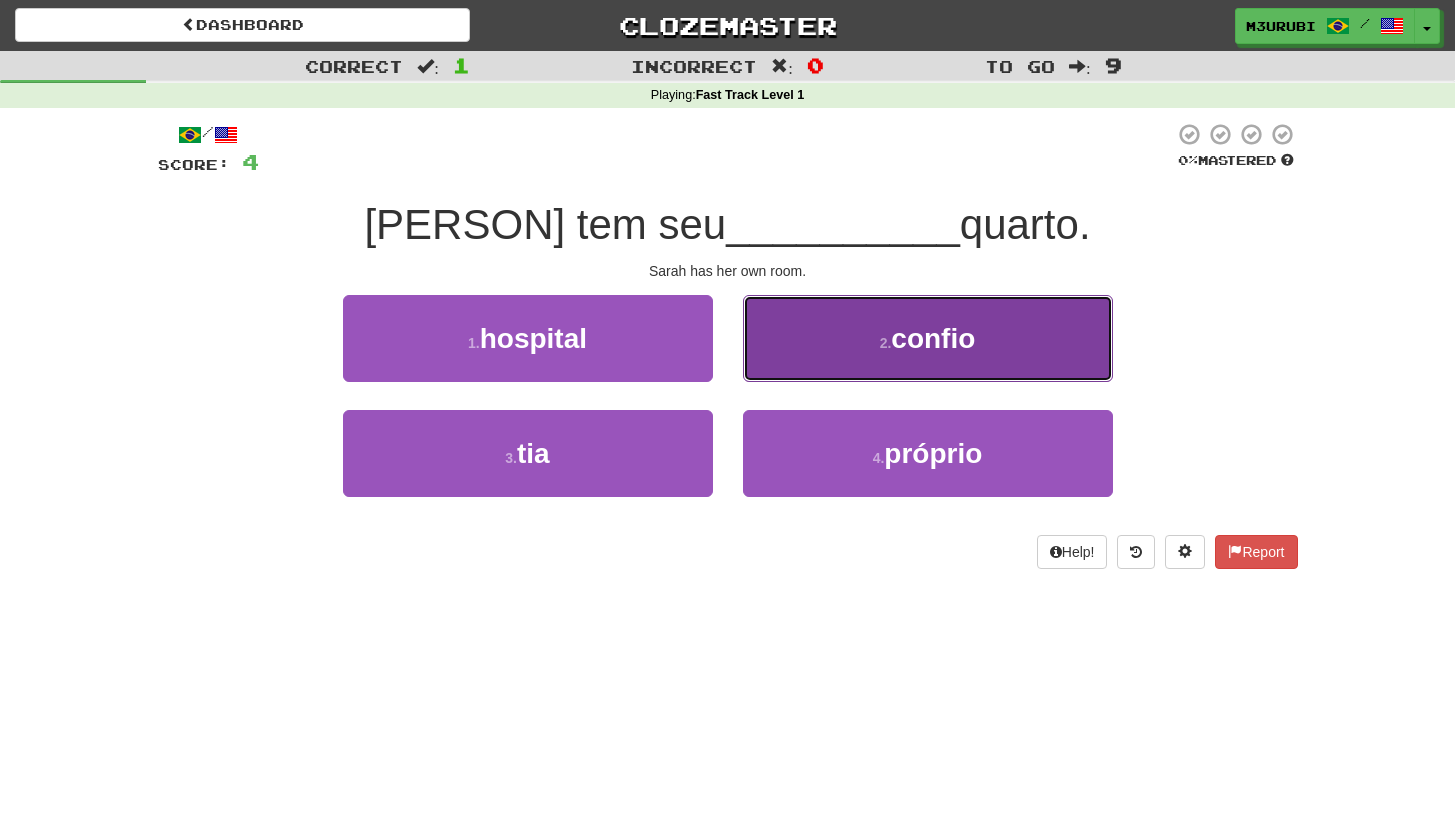 click on "2 .  confio" at bounding box center (928, 338) 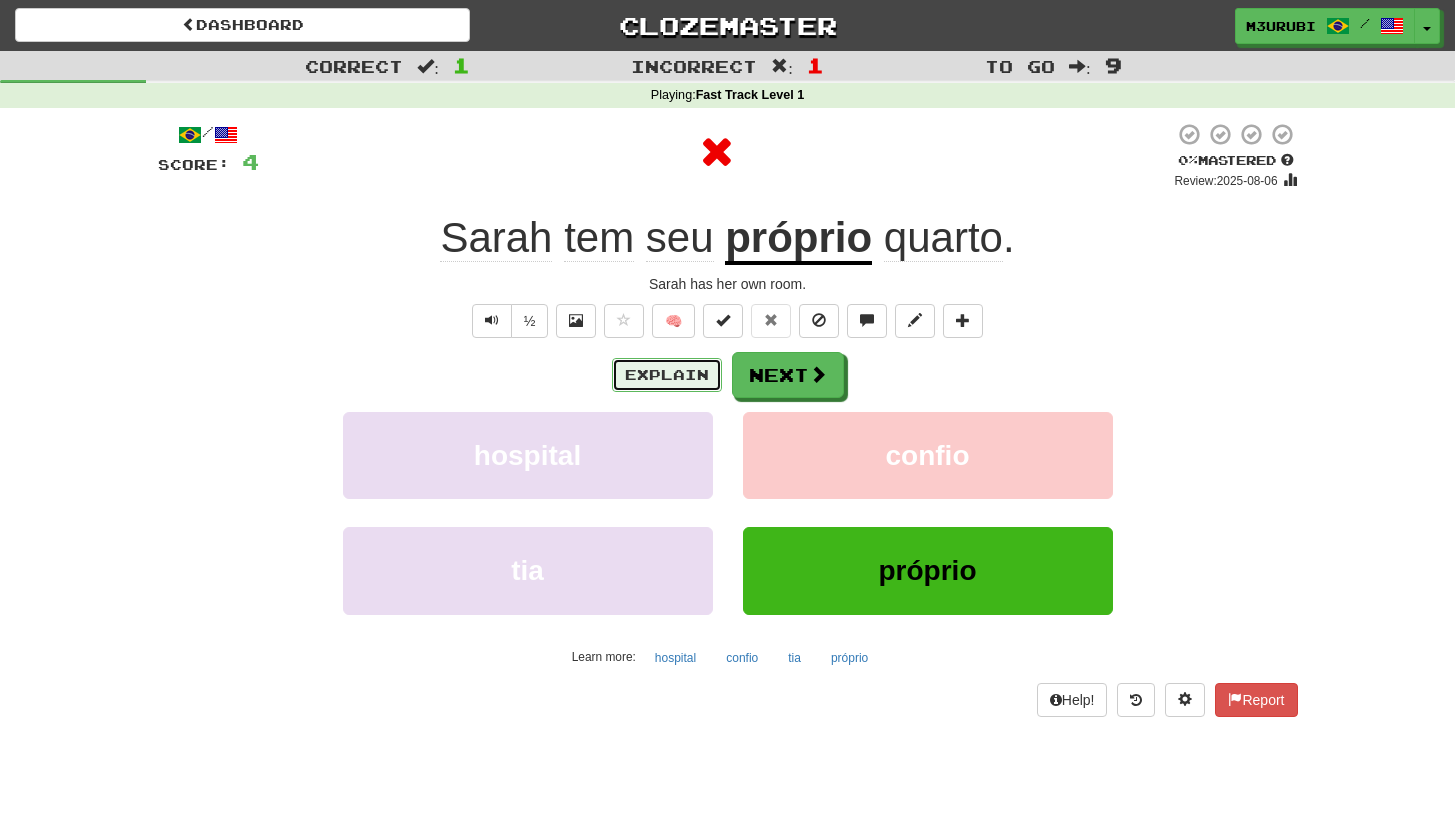 click on "Explain" at bounding box center (667, 375) 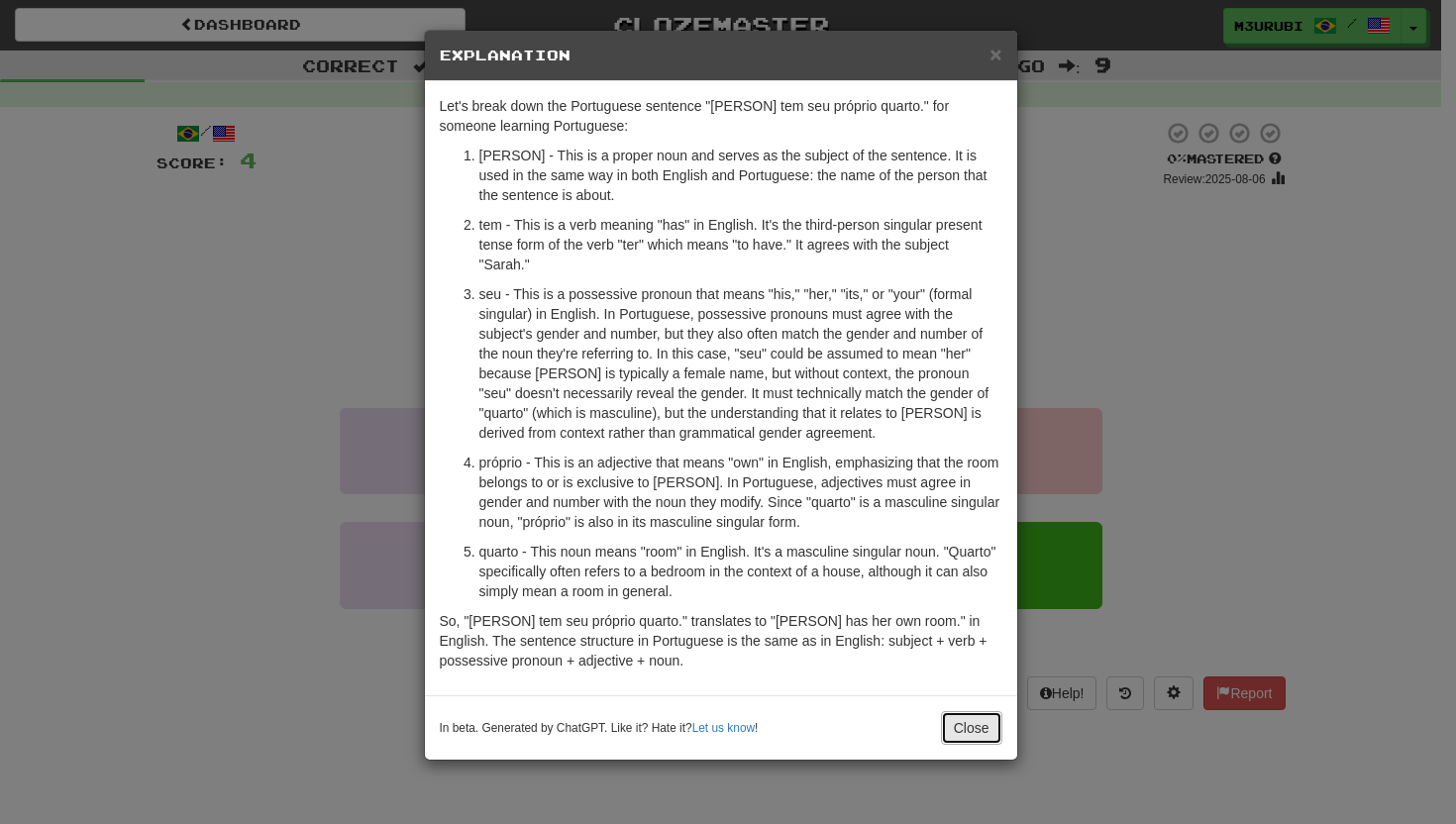 click on "Close" at bounding box center (972, 728) 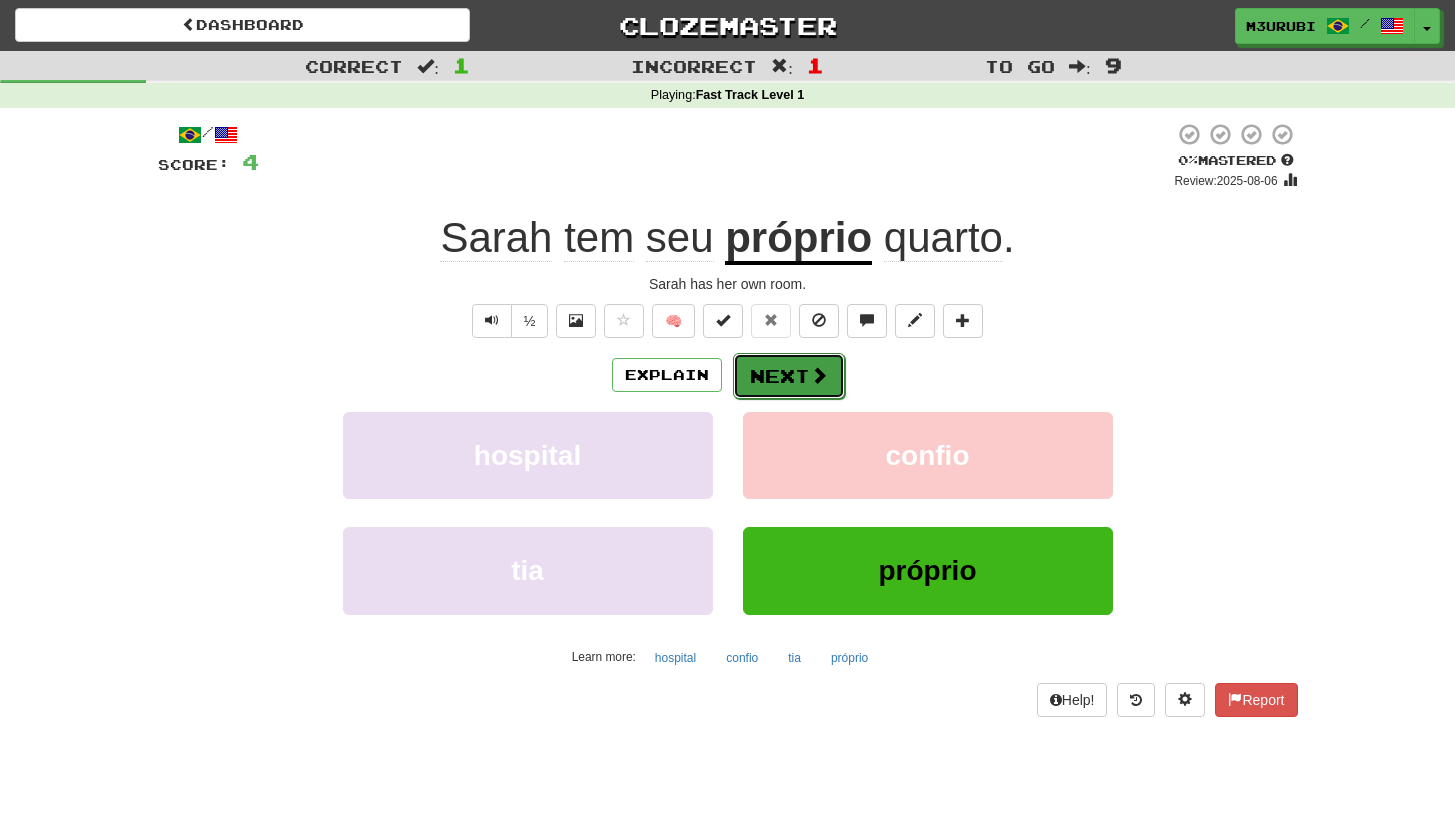 click on "Next" at bounding box center (789, 376) 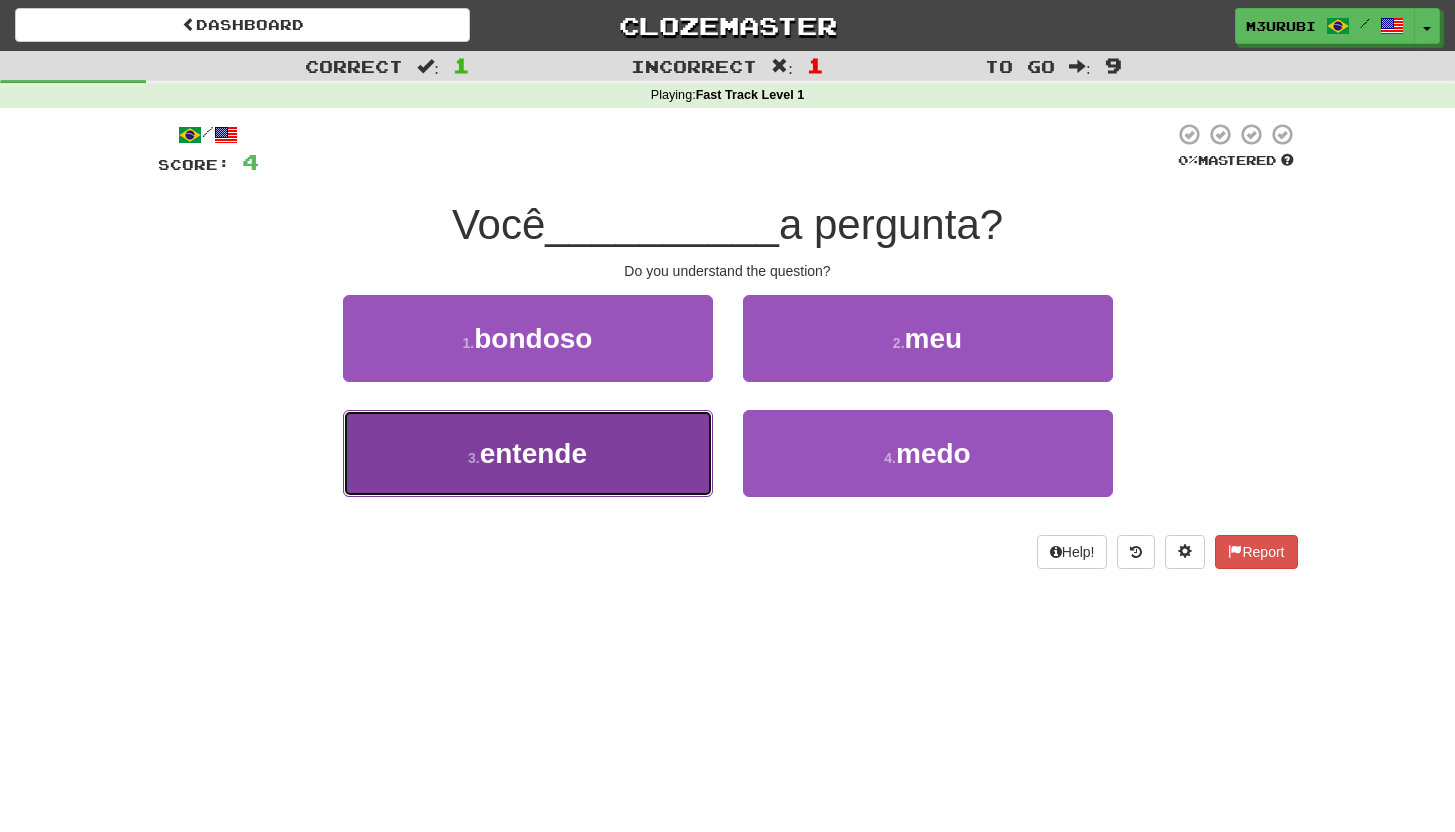 click on "3 . entende" at bounding box center [528, 453] 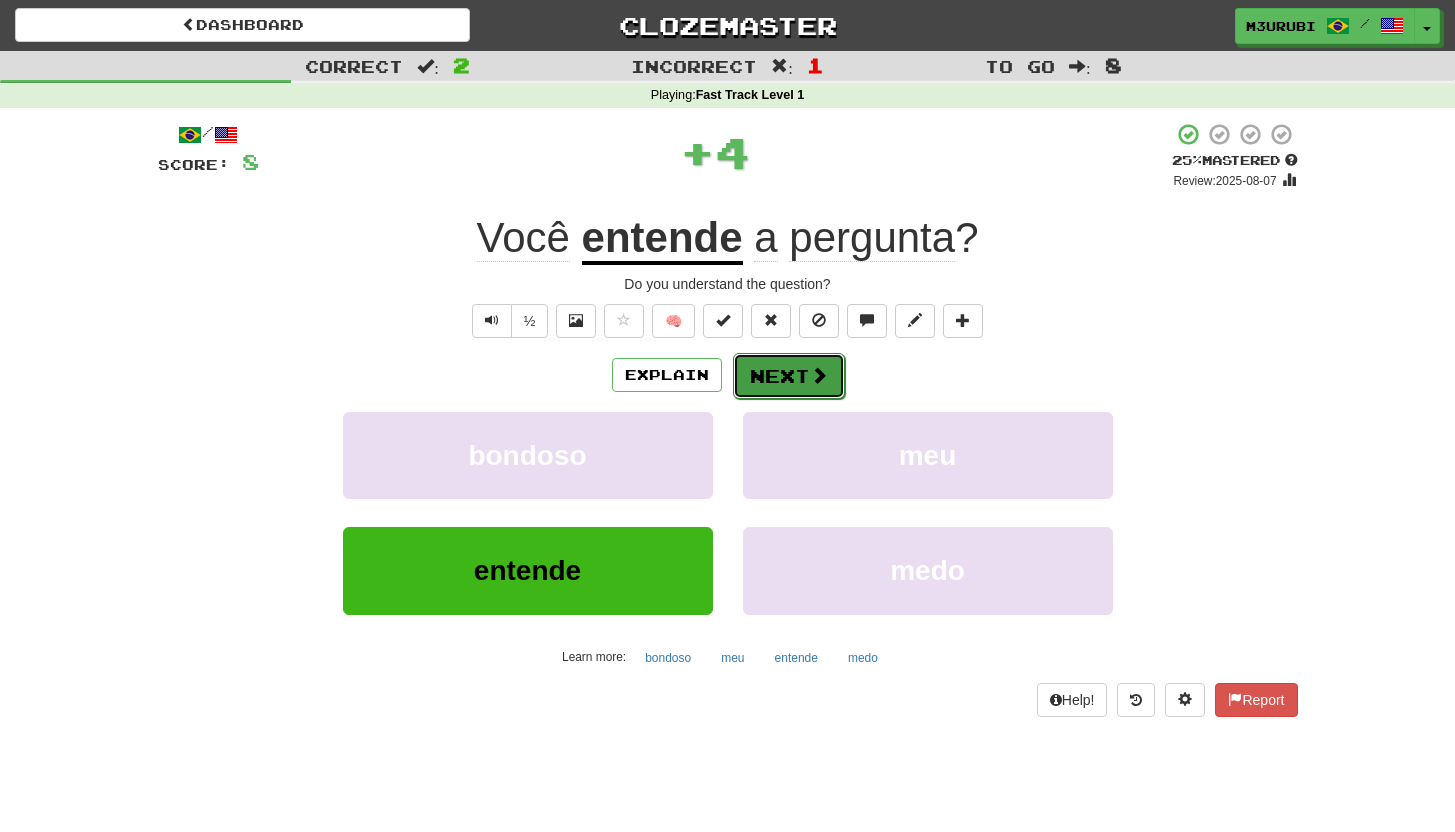click on "Next" at bounding box center (789, 376) 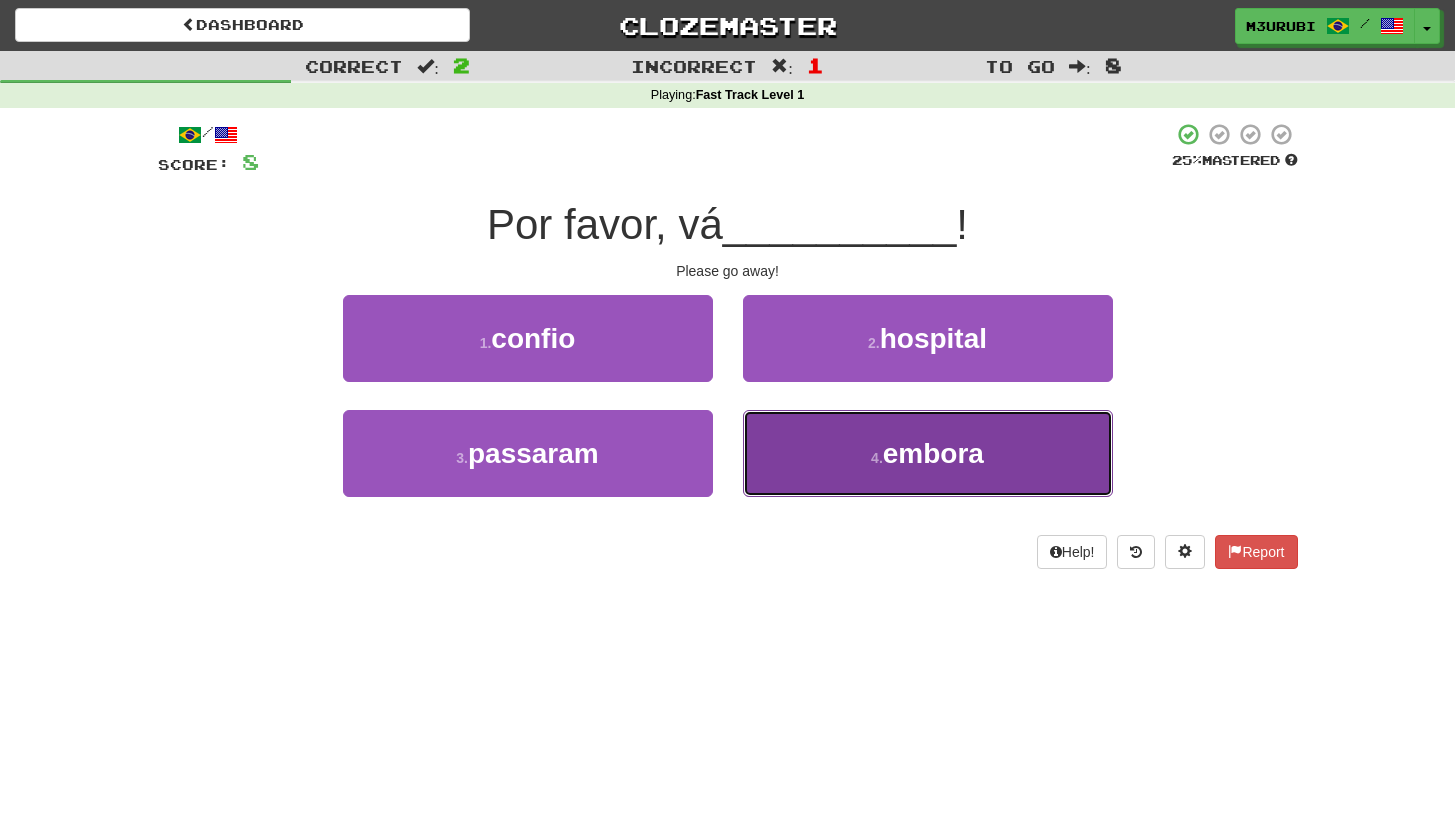 click on "4 .  embora" at bounding box center (928, 453) 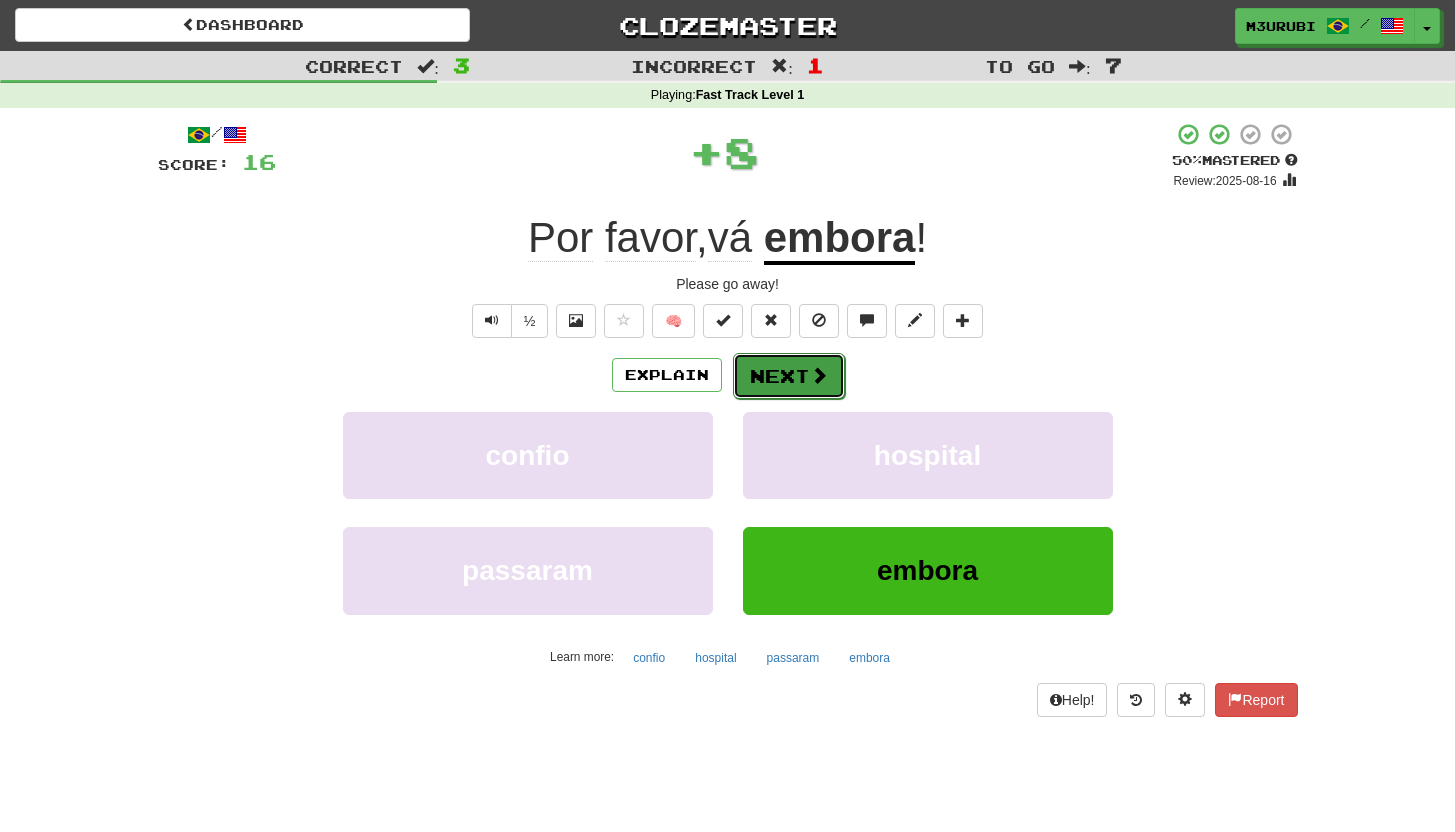 click on "Next" at bounding box center (789, 376) 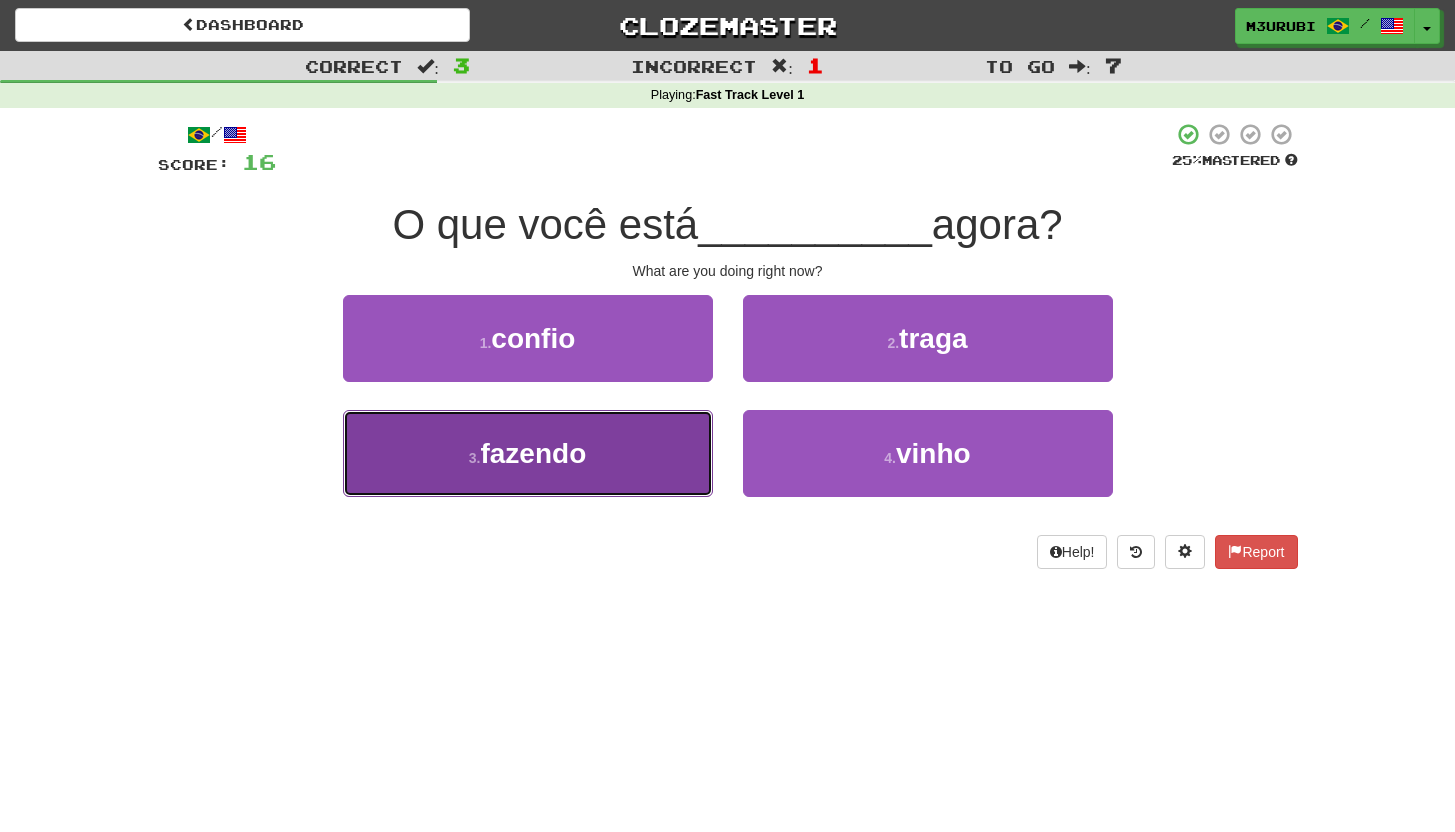 click on "3 .  fazendo" at bounding box center (528, 453) 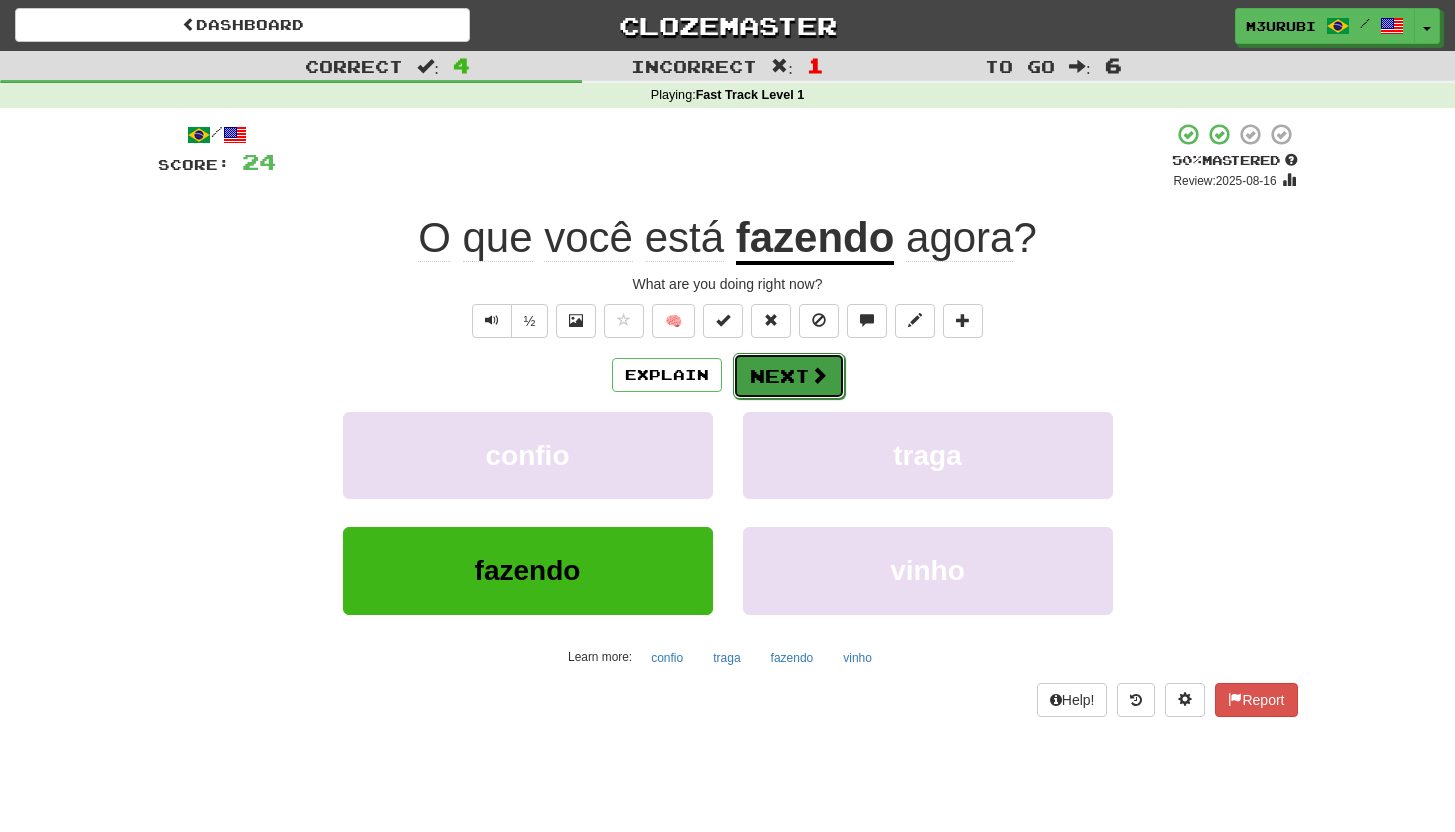 click on "Next" at bounding box center [789, 376] 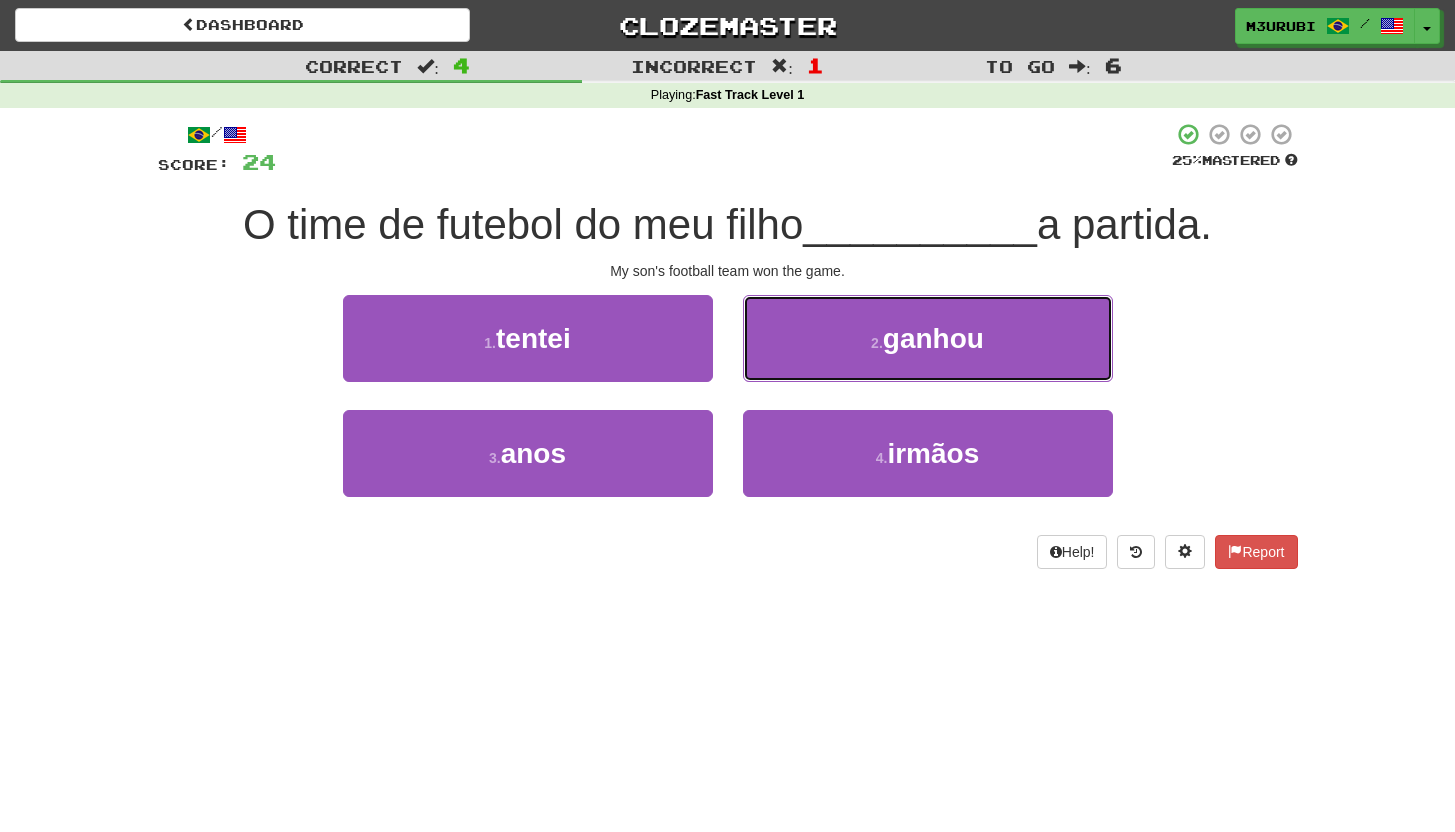 click on "2 .  ganhou" at bounding box center [928, 338] 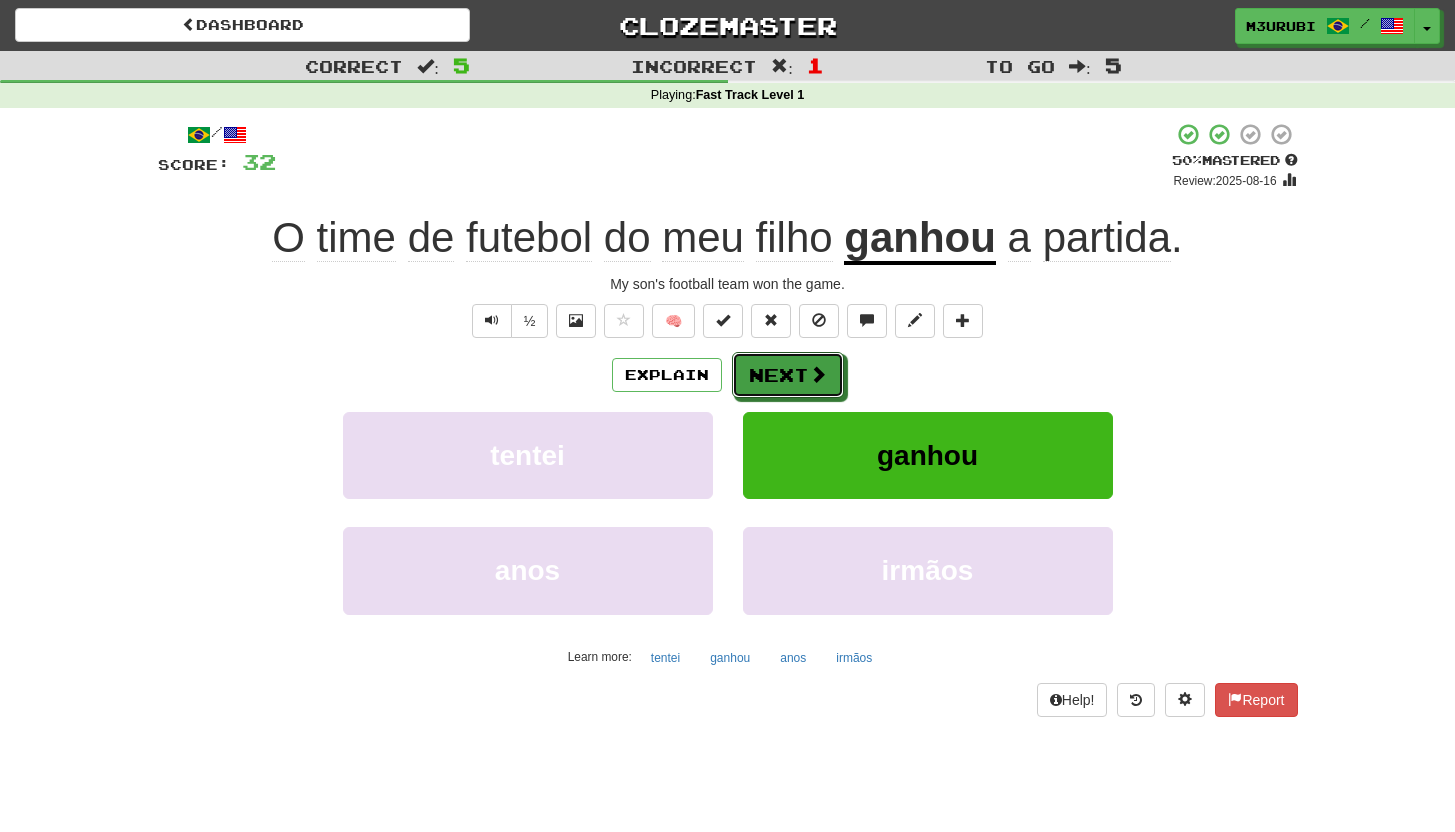 click on "Next" at bounding box center (788, 375) 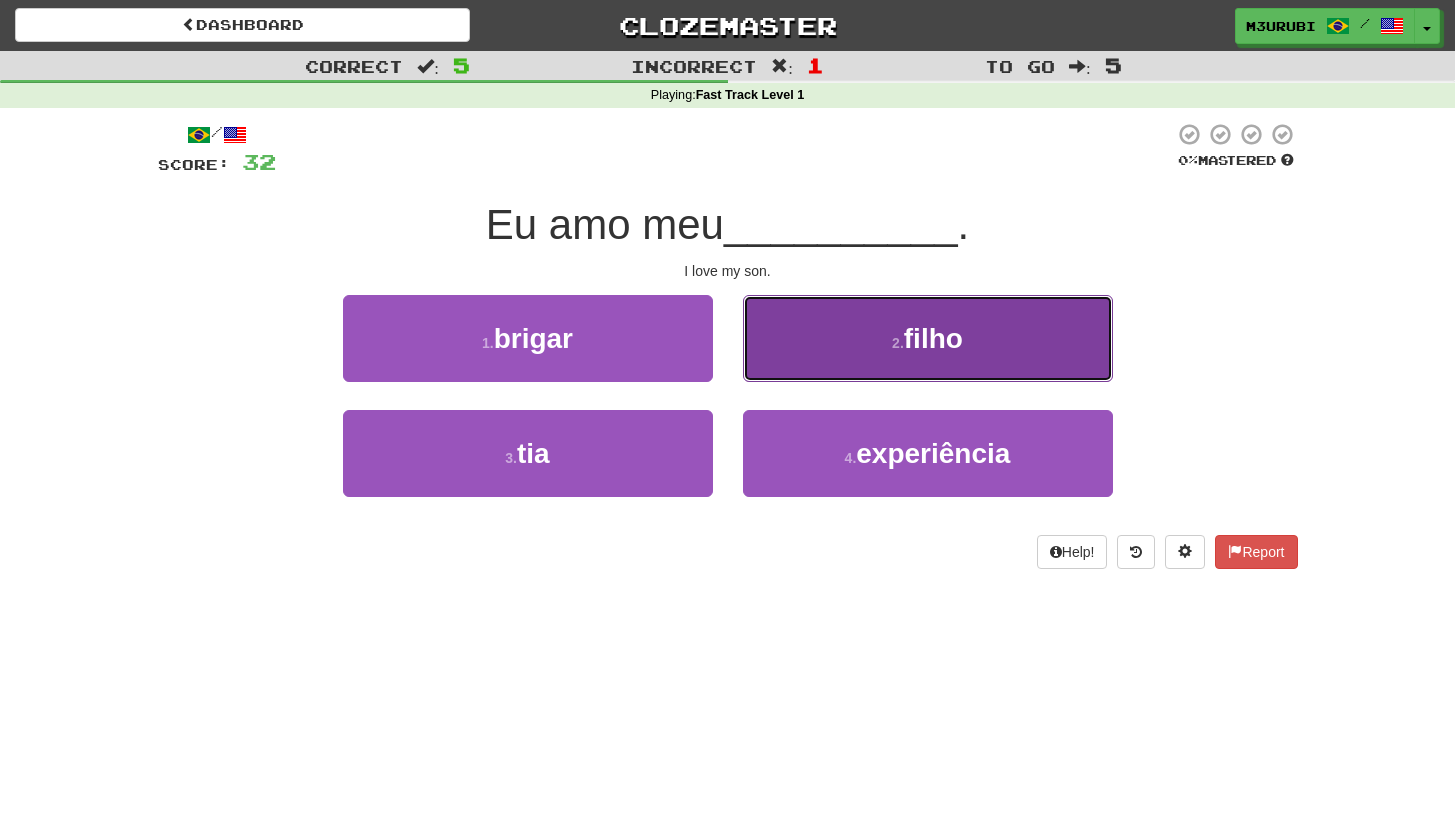 click on "2 .  filho" at bounding box center (928, 338) 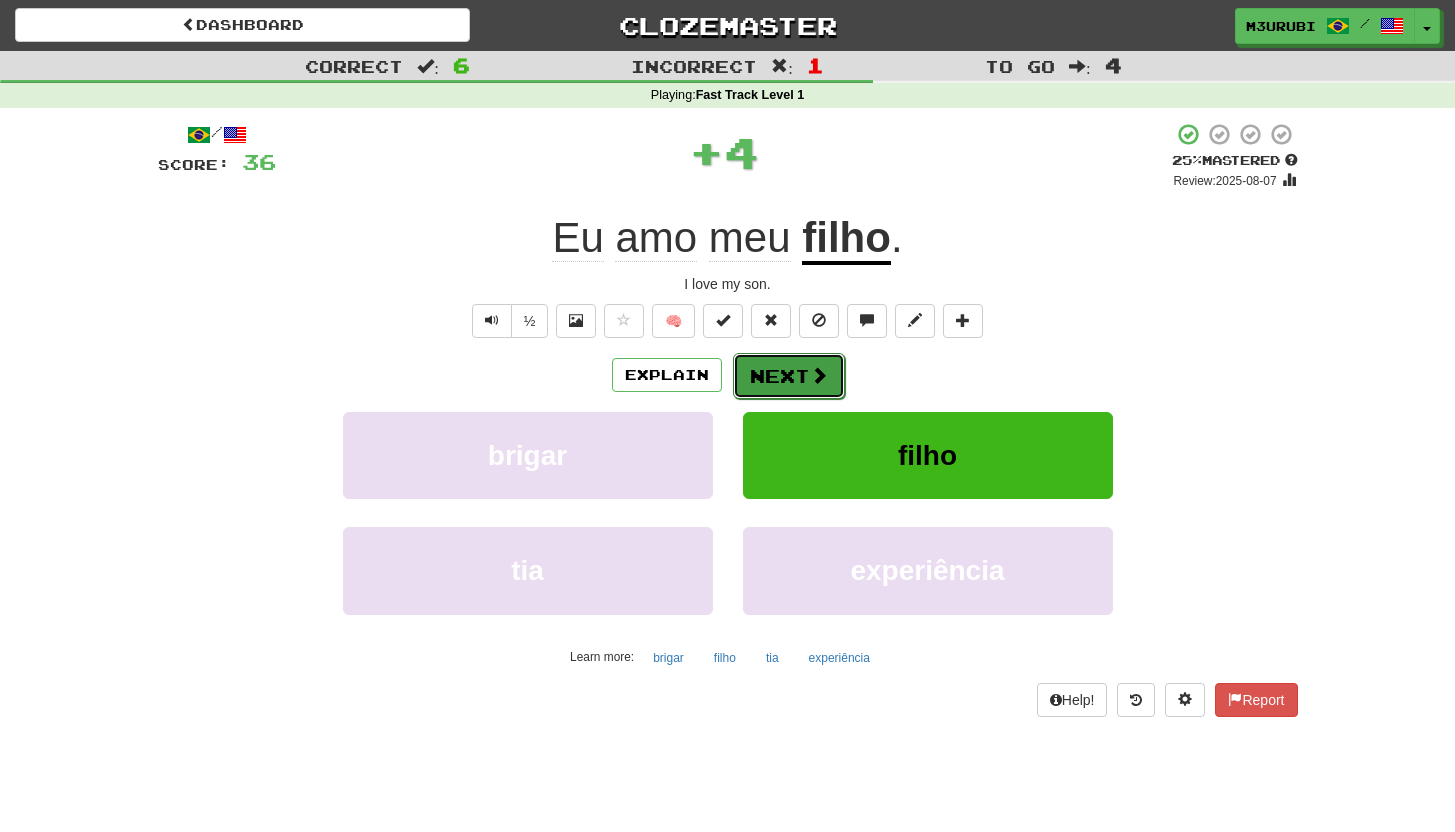 click on "Next" at bounding box center [789, 376] 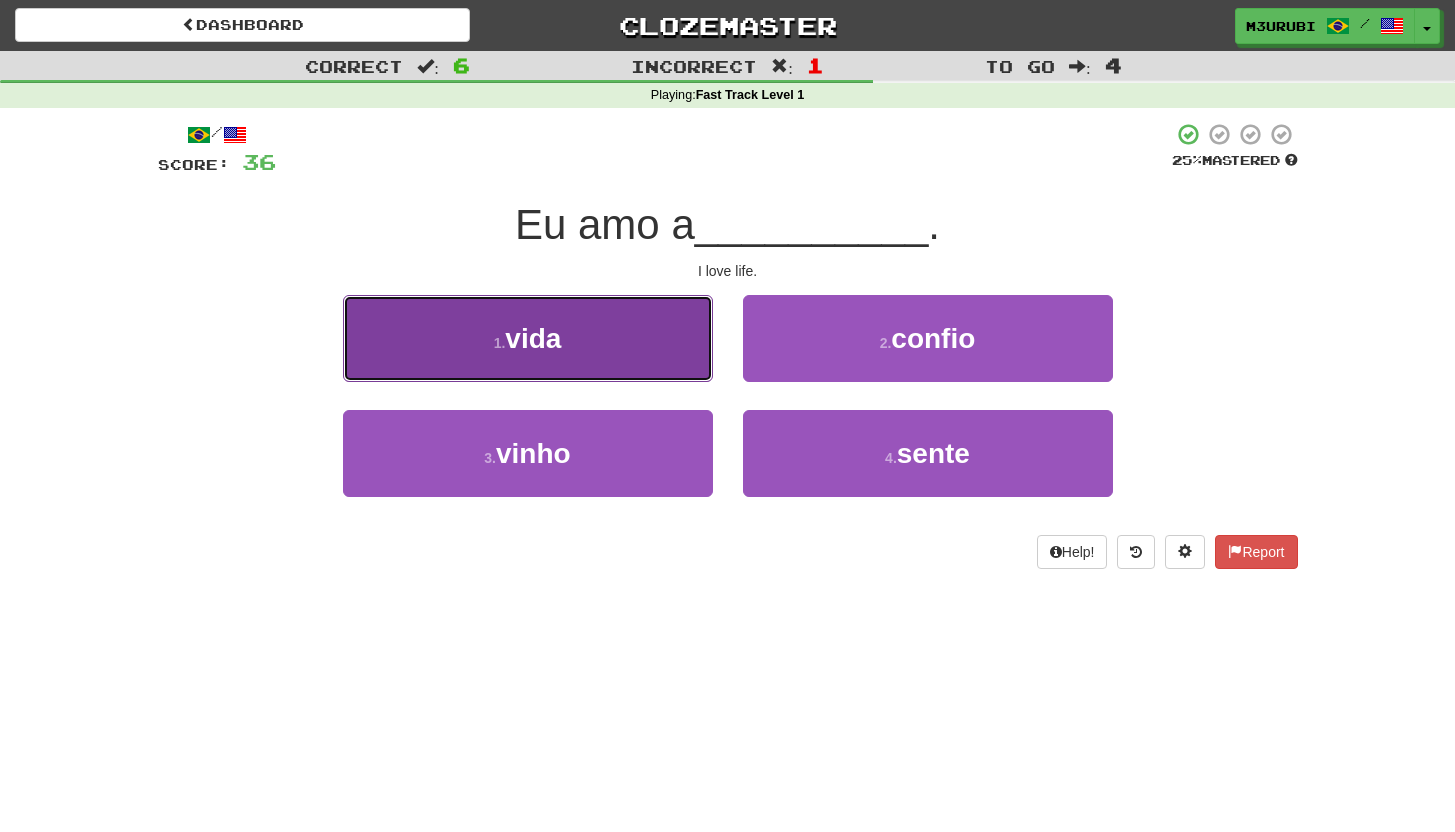 click on "1 .  vida" at bounding box center (528, 338) 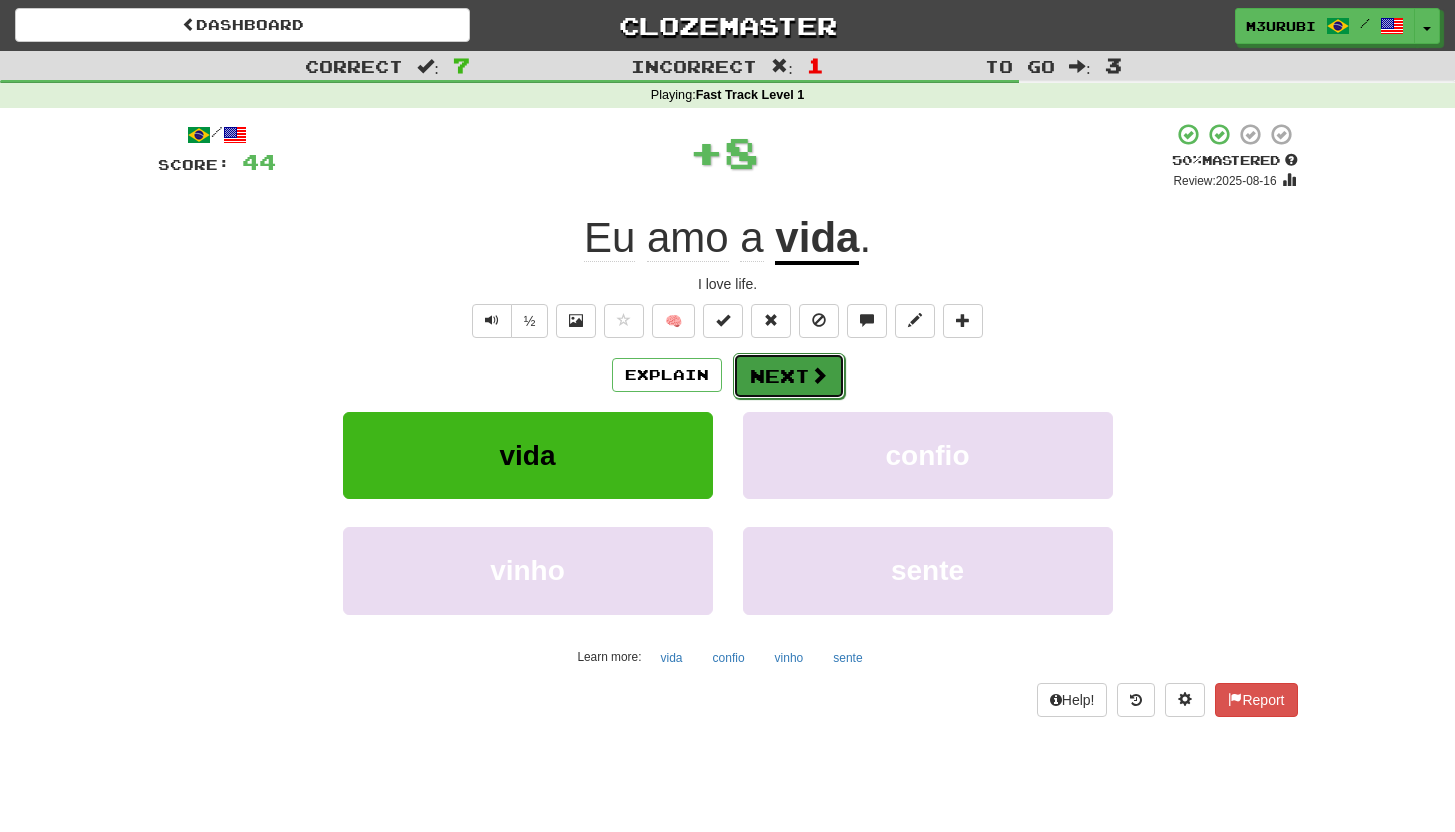 click on "Next" at bounding box center (789, 376) 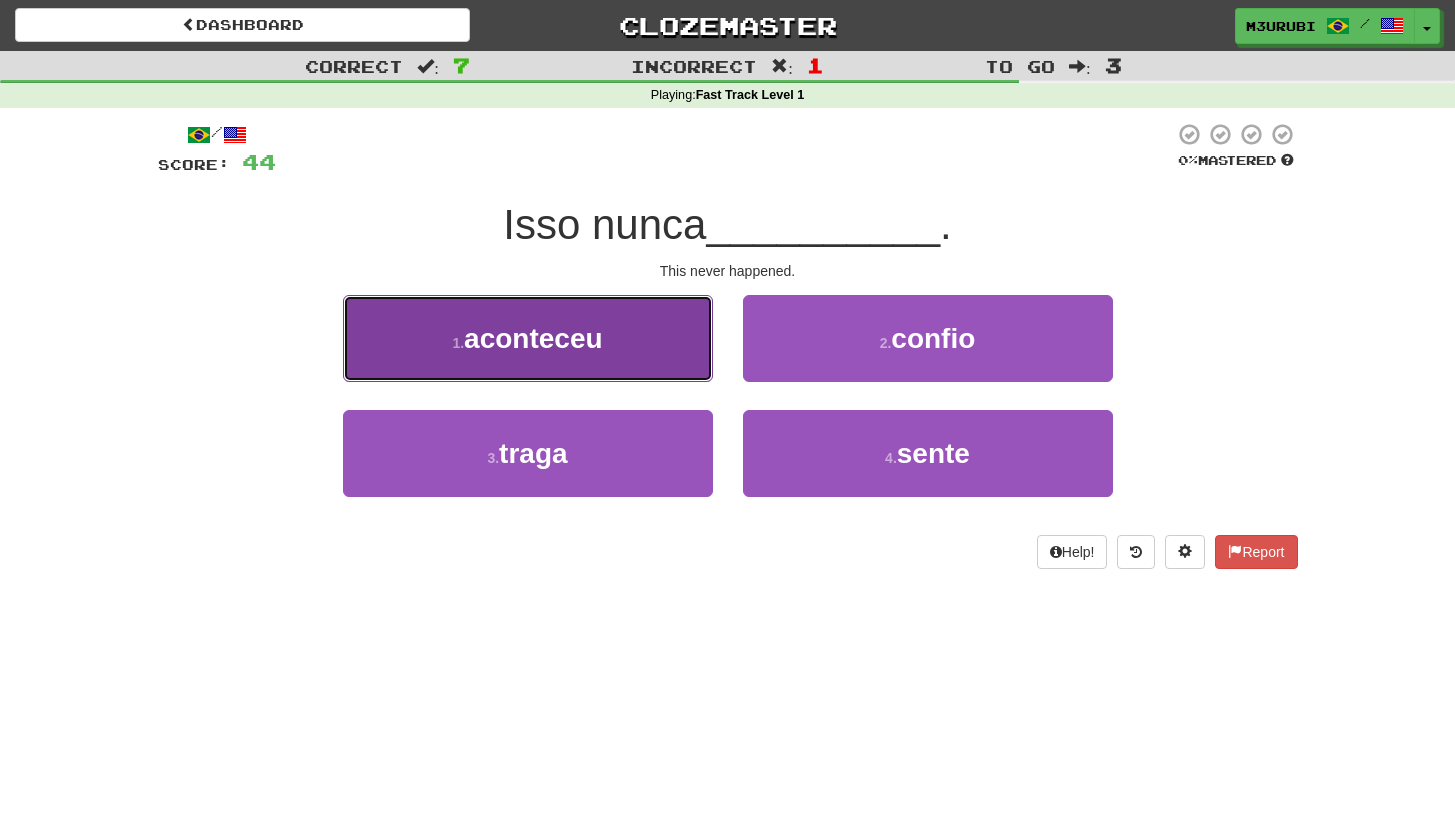 click on "1 . aconteceu" at bounding box center [528, 338] 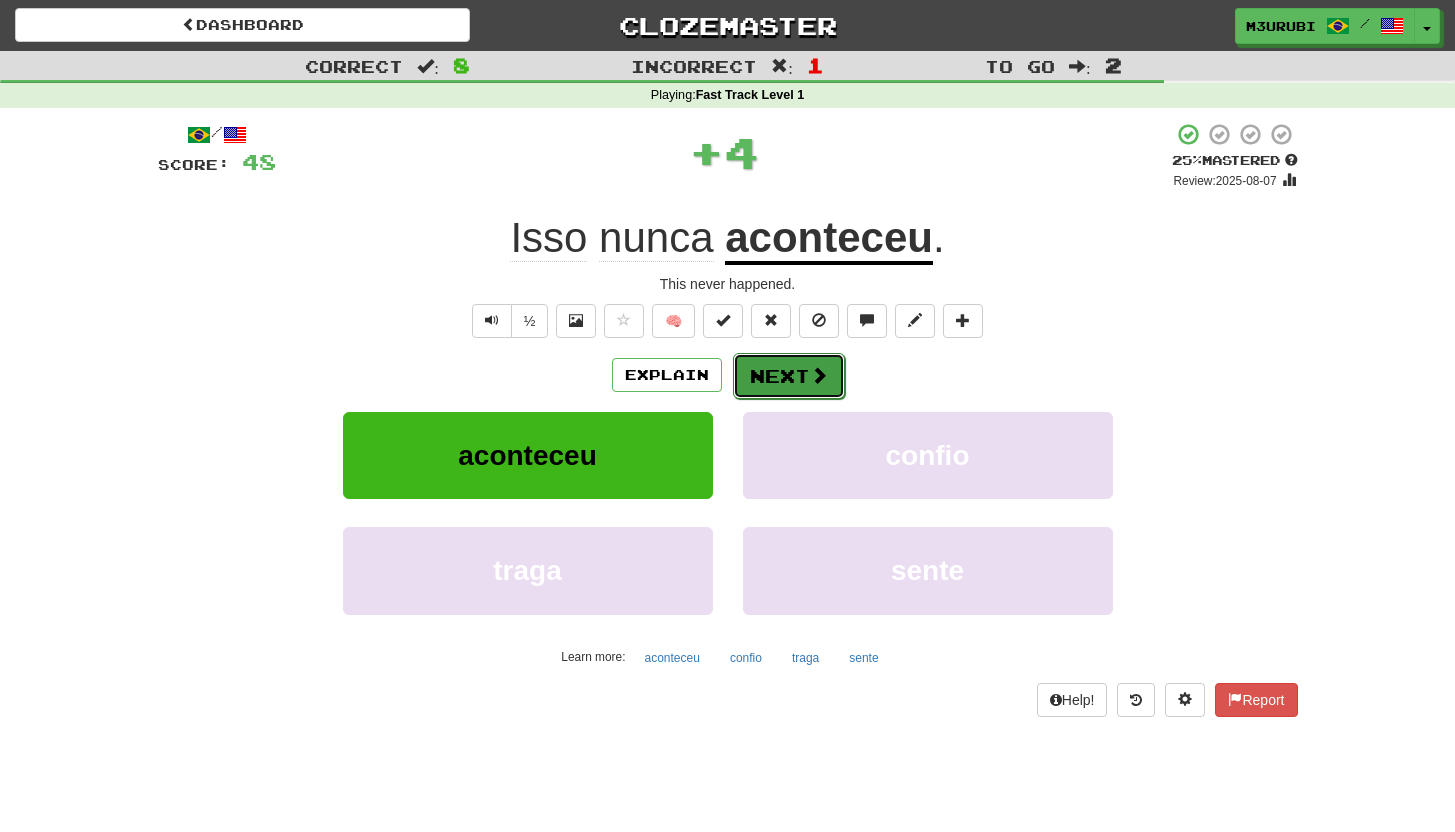 click on "Next" at bounding box center [789, 376] 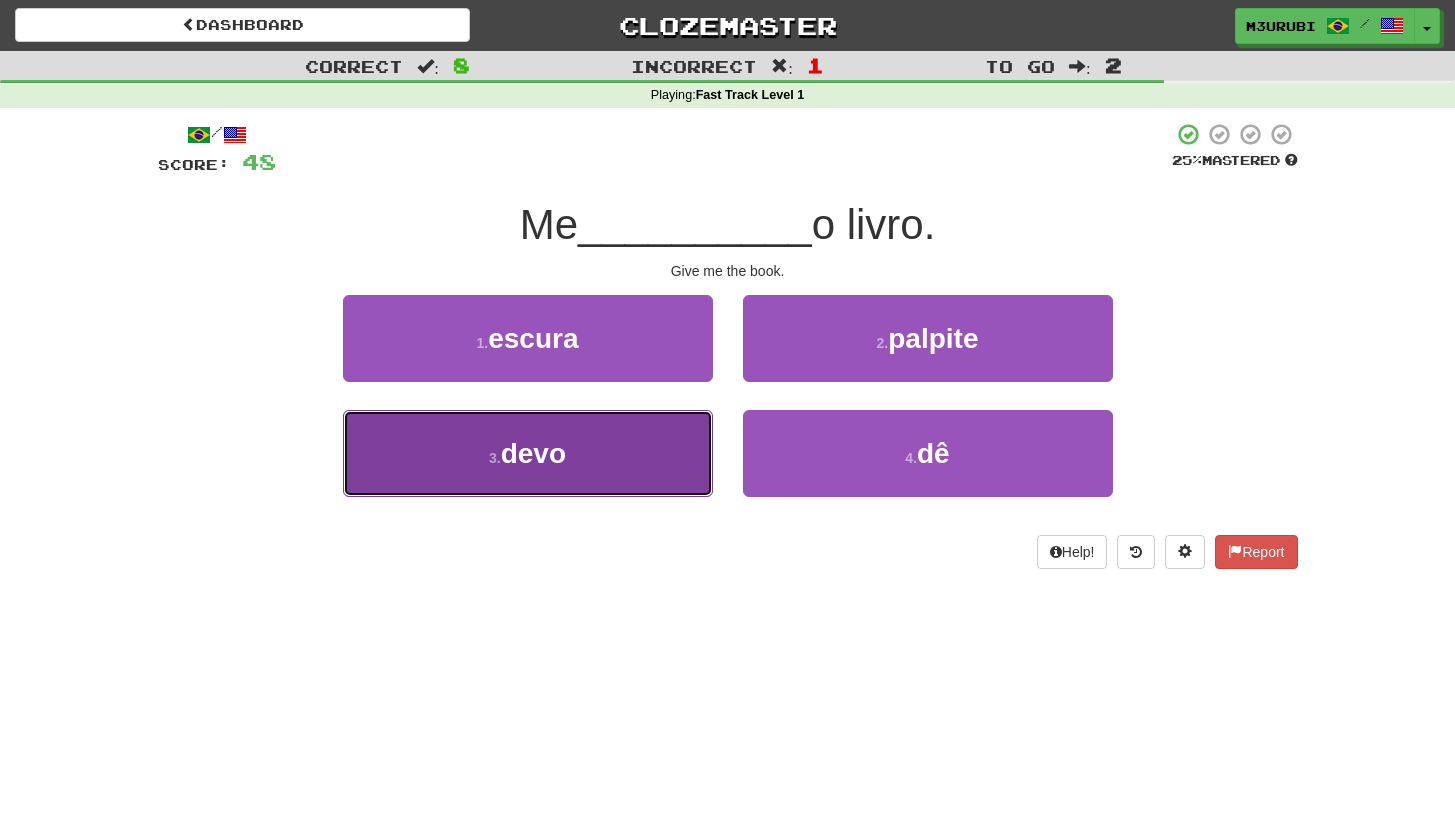 click on "3 .  devo" at bounding box center [528, 453] 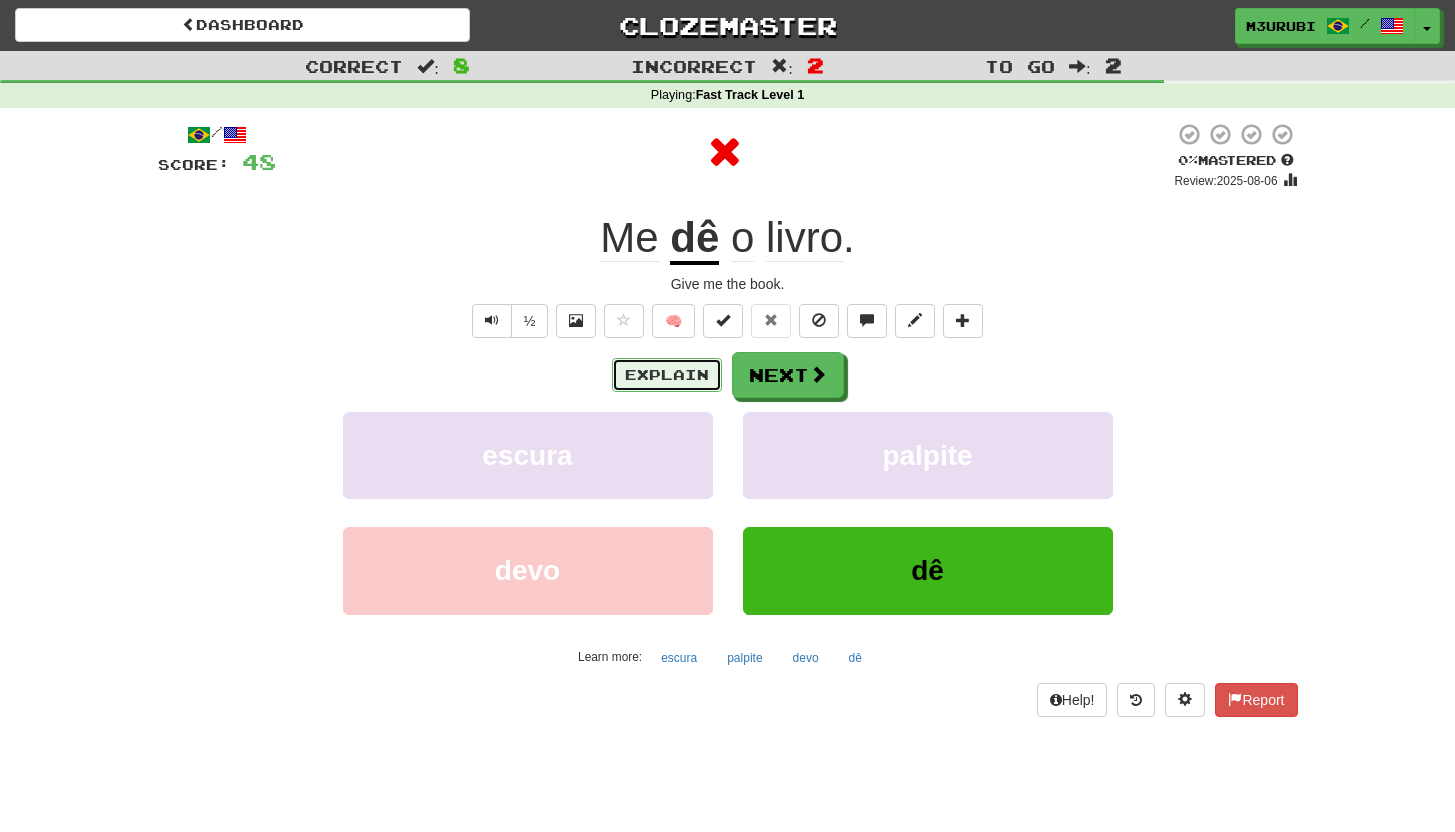 click on "Explain" at bounding box center (667, 375) 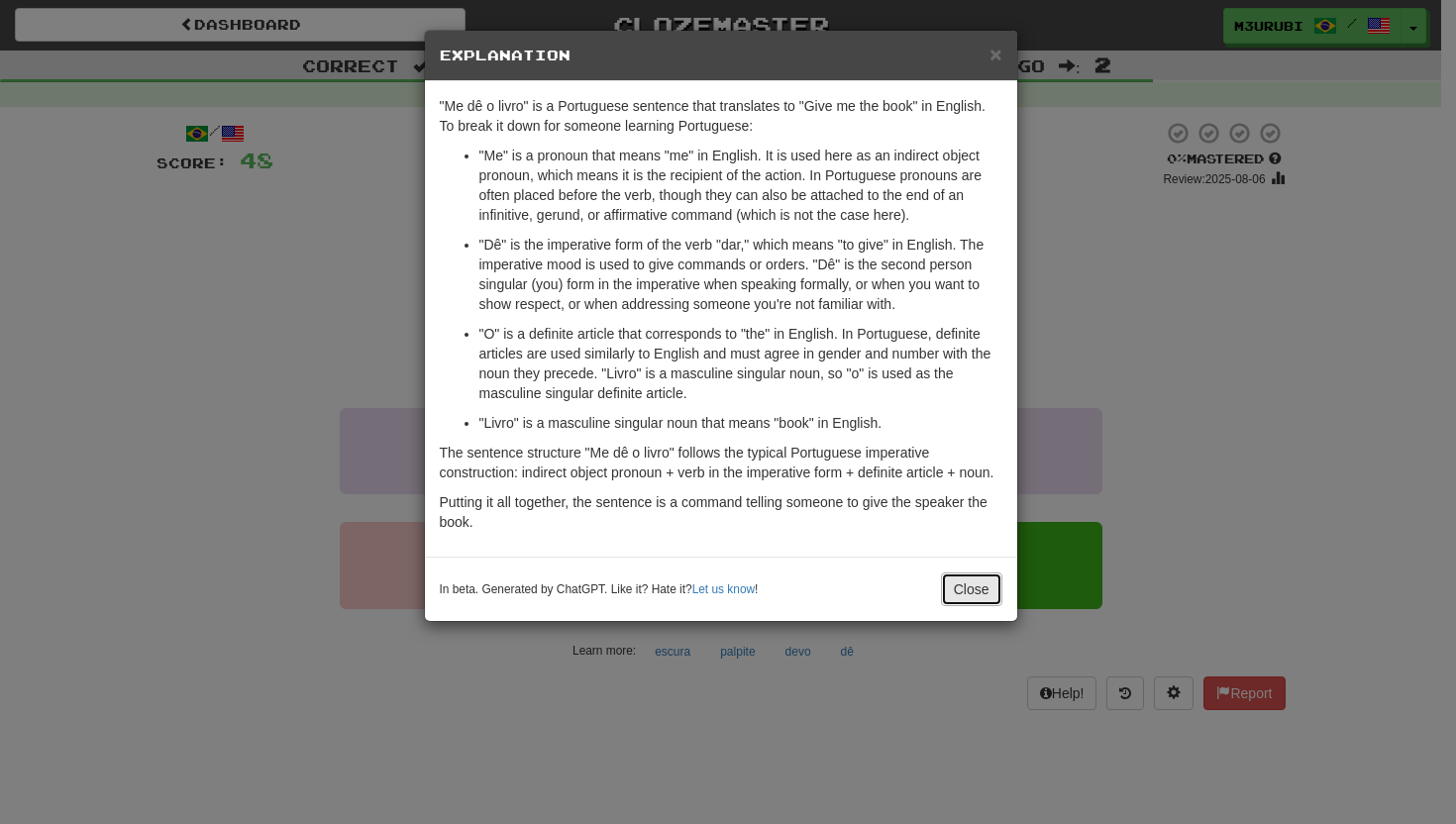 click on "Close" at bounding box center [972, 589] 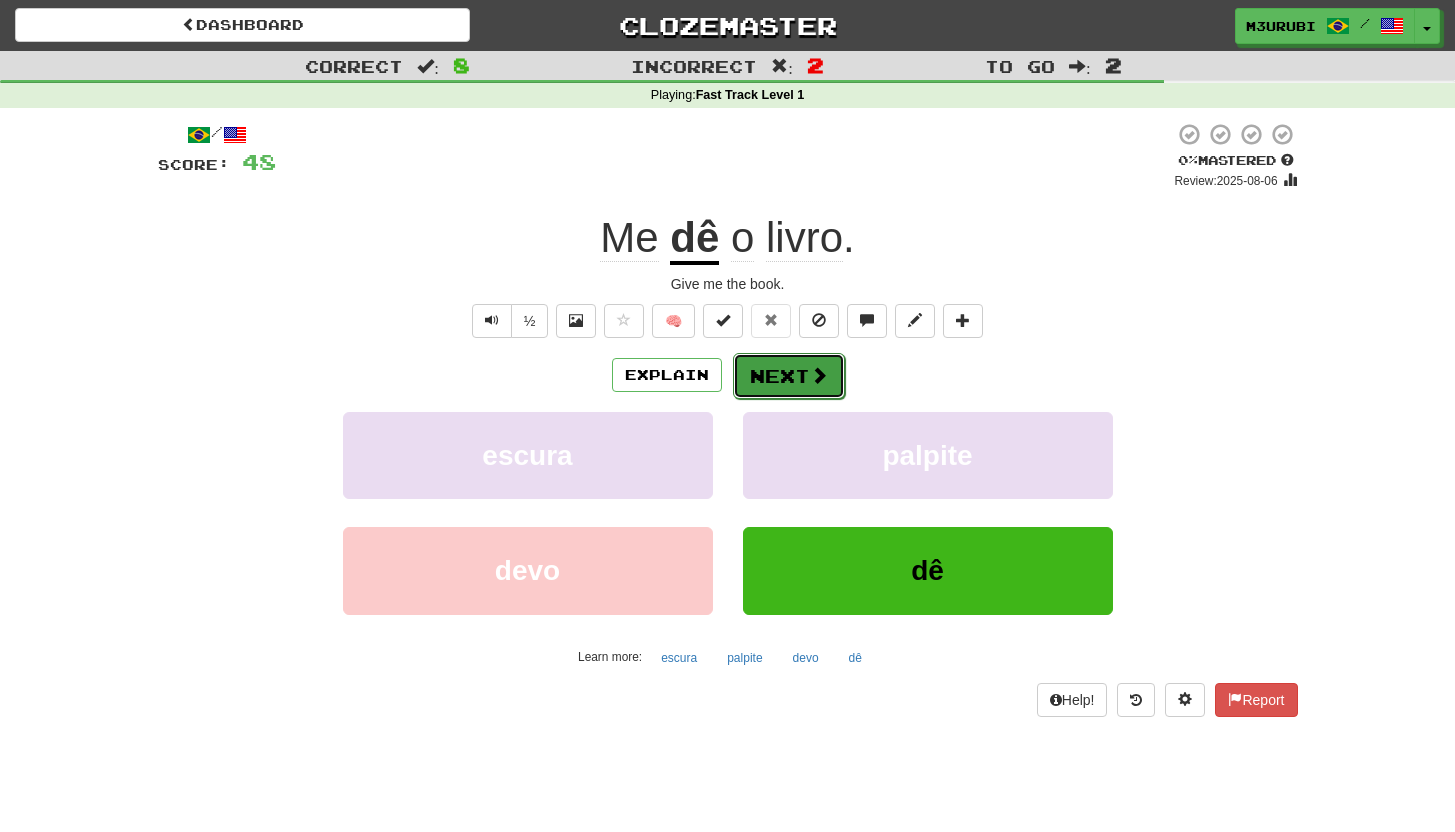 click on "Next" at bounding box center (789, 376) 